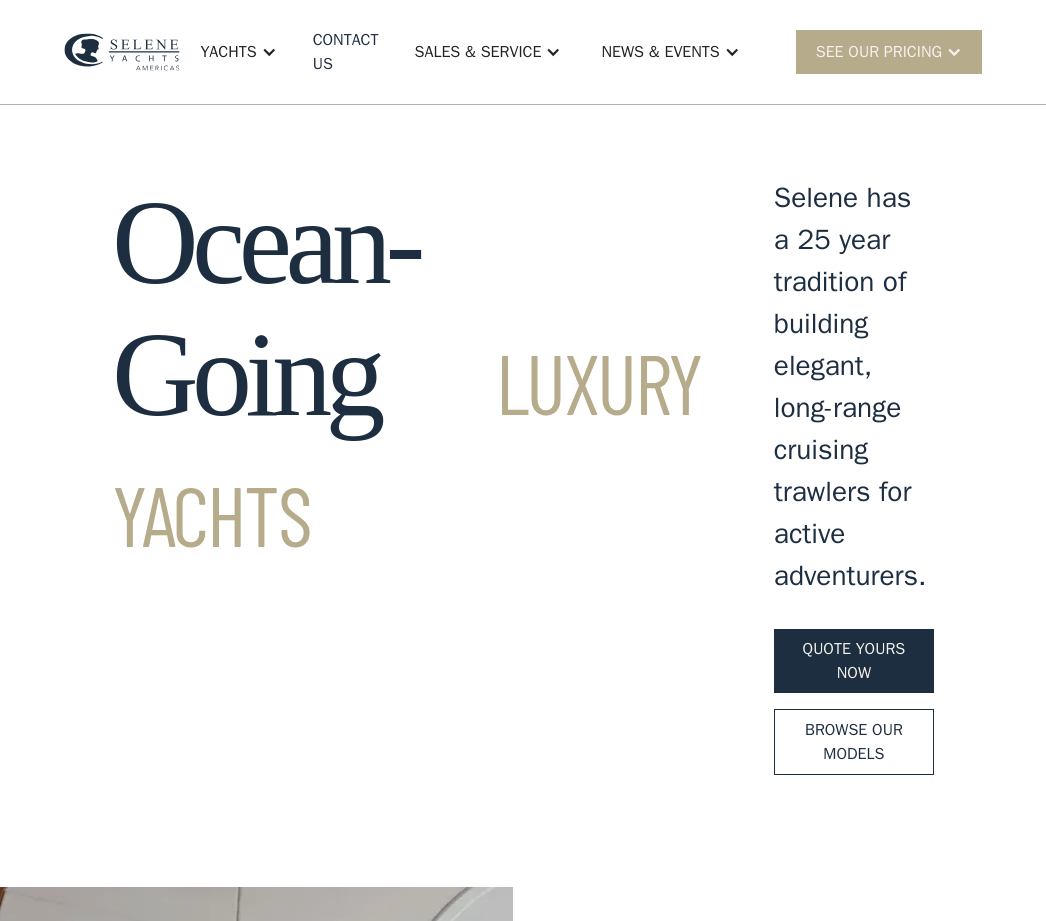 scroll, scrollTop: 0, scrollLeft: 0, axis: both 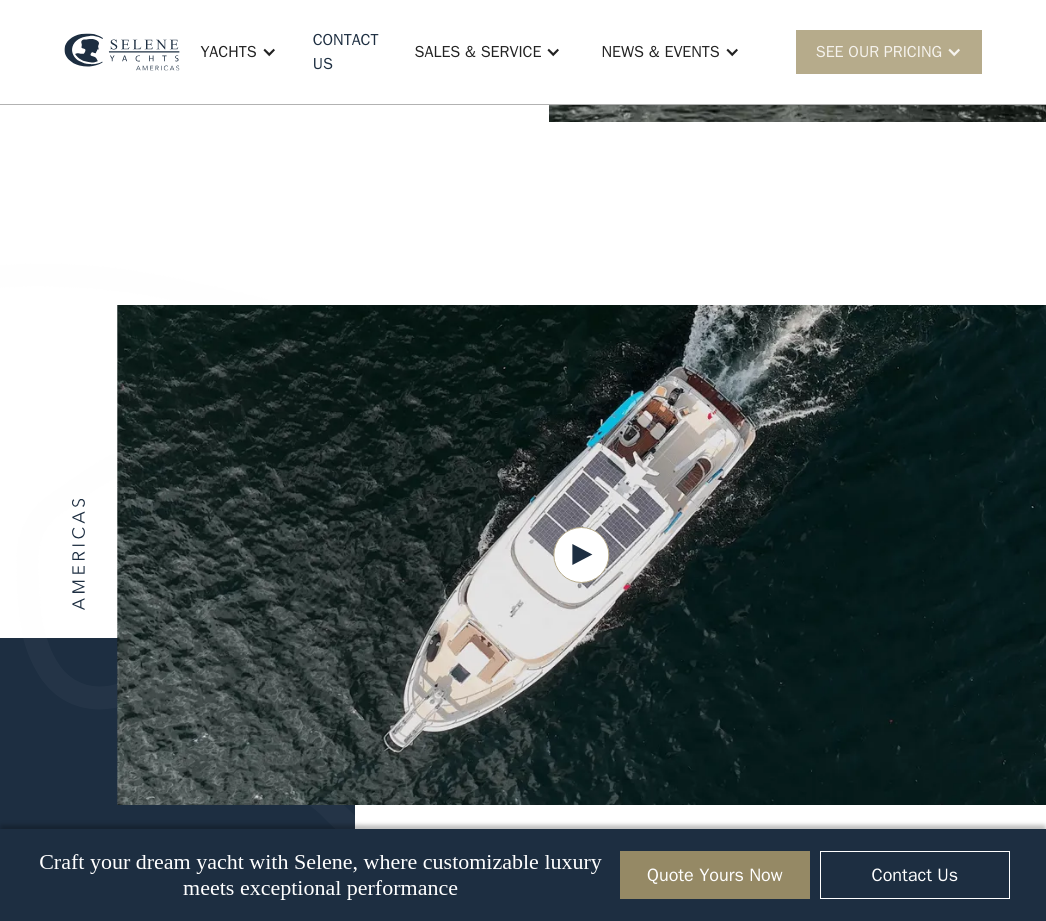 click on "Yachts" at bounding box center (238, 52) 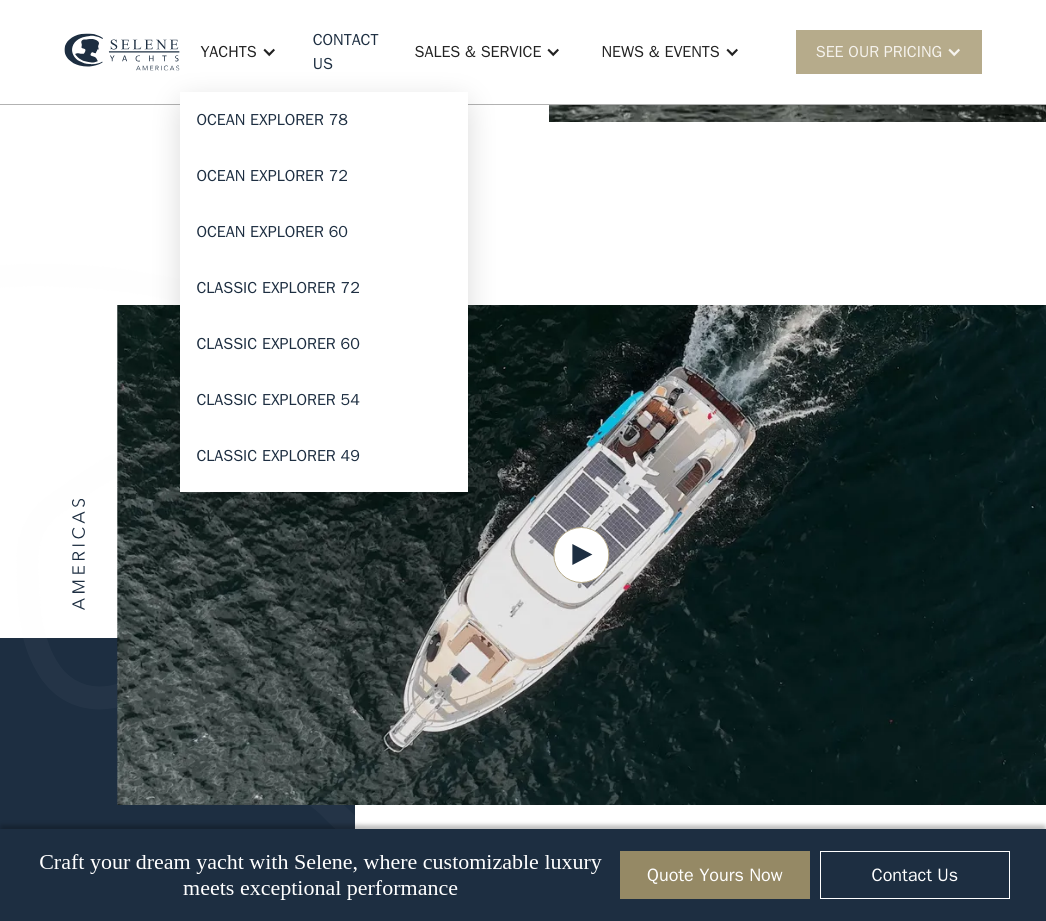 click on "Classic Explorer 60" at bounding box center [324, 344] 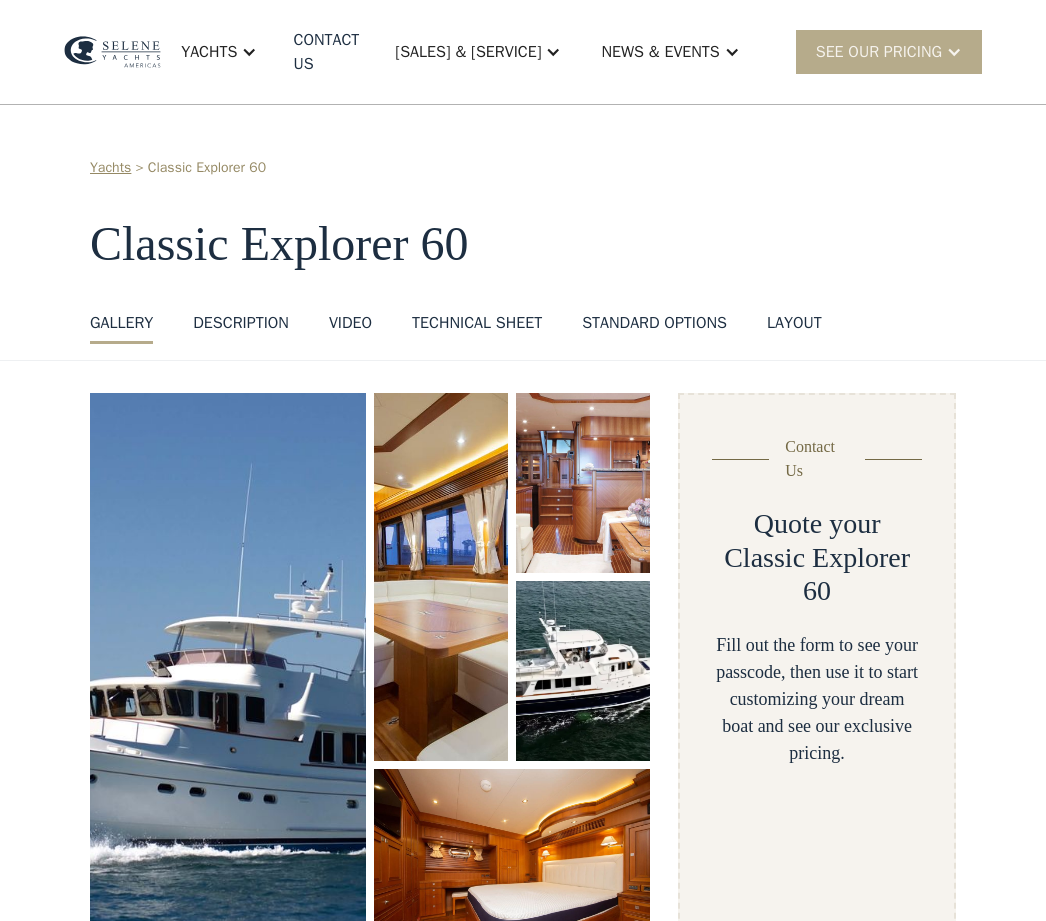 scroll, scrollTop: 0, scrollLeft: 0, axis: both 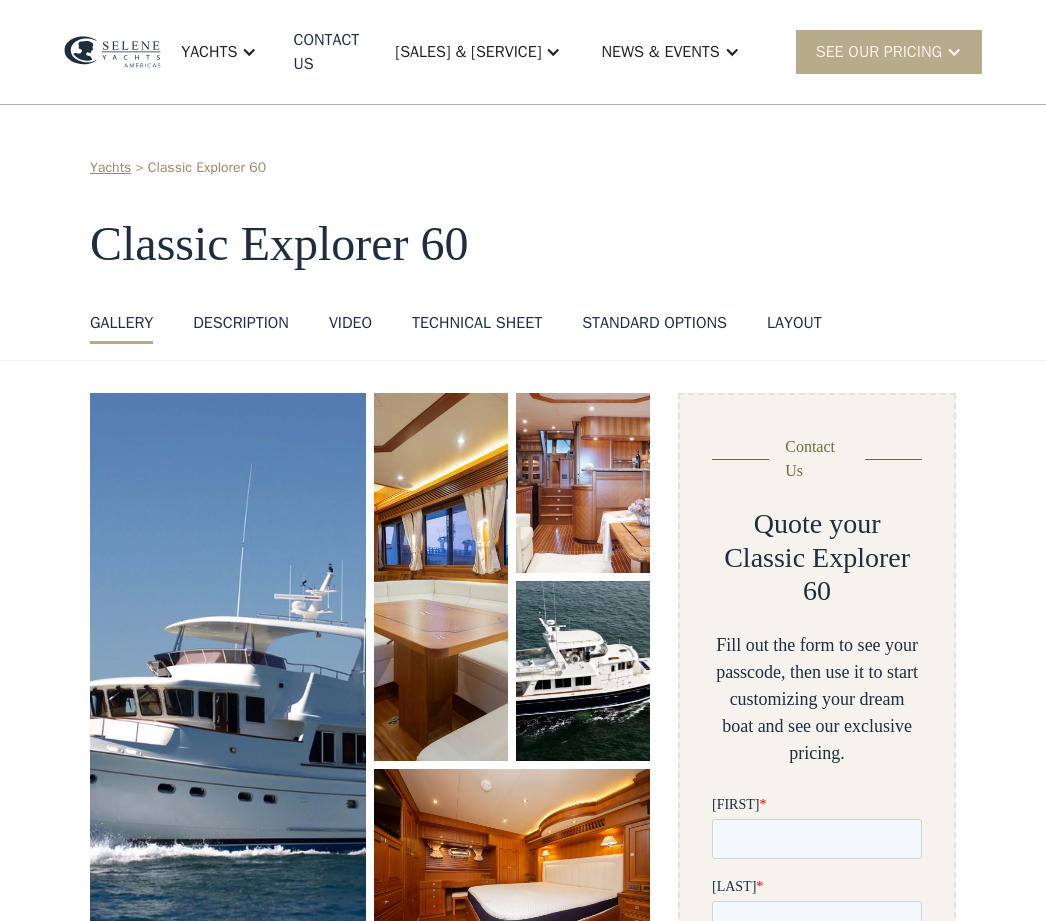 click at bounding box center (249, 52) 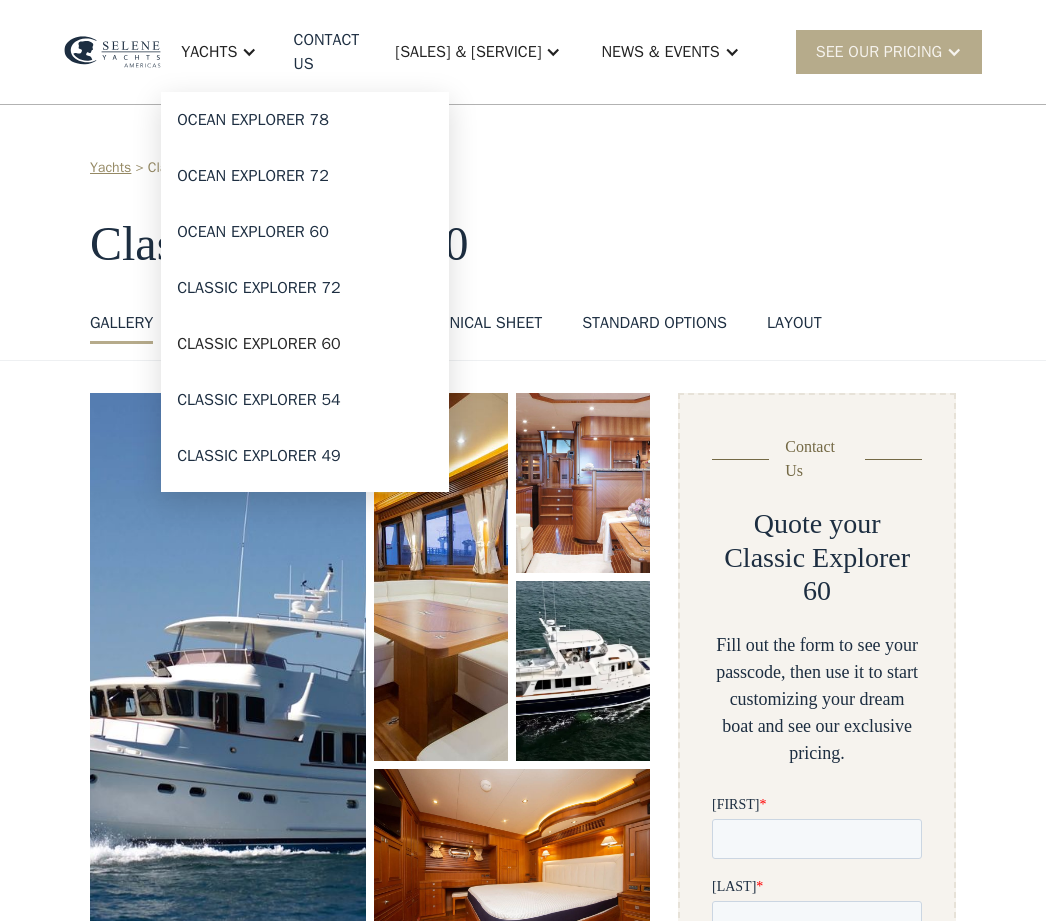 scroll, scrollTop: 0, scrollLeft: 0, axis: both 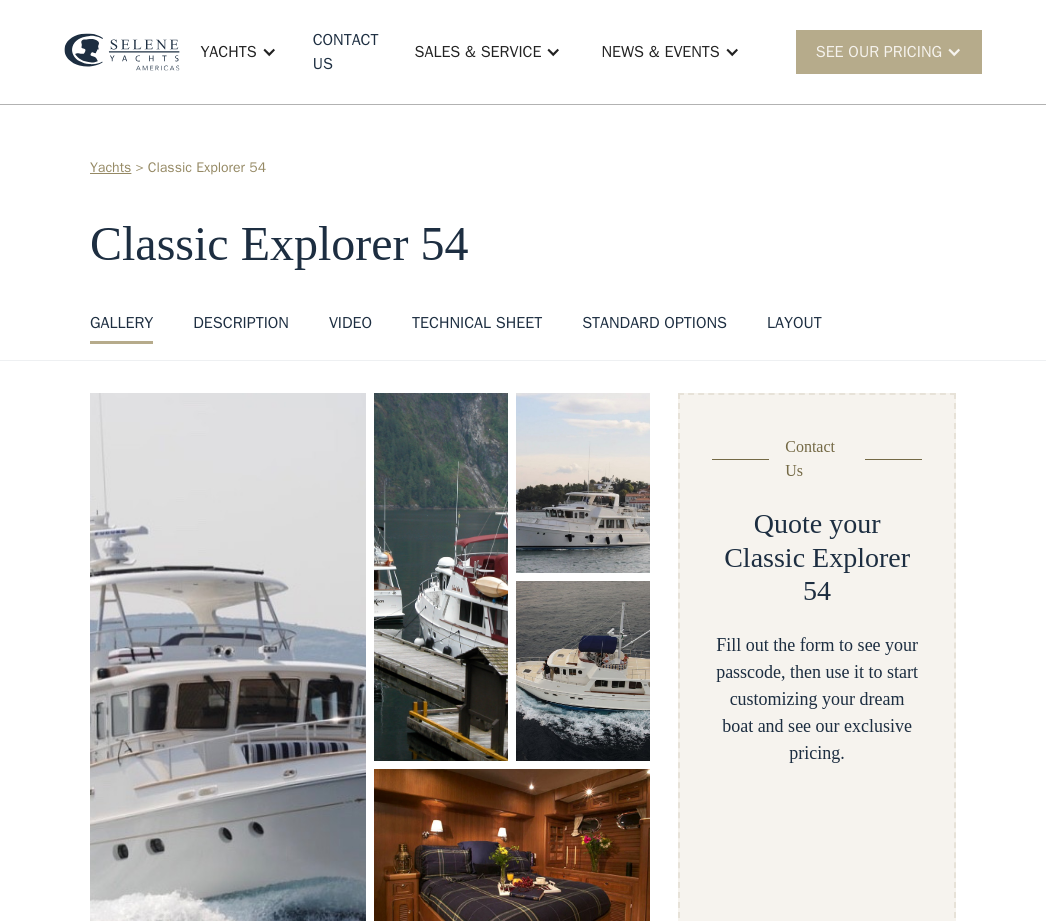 click at bounding box center (228, 684) 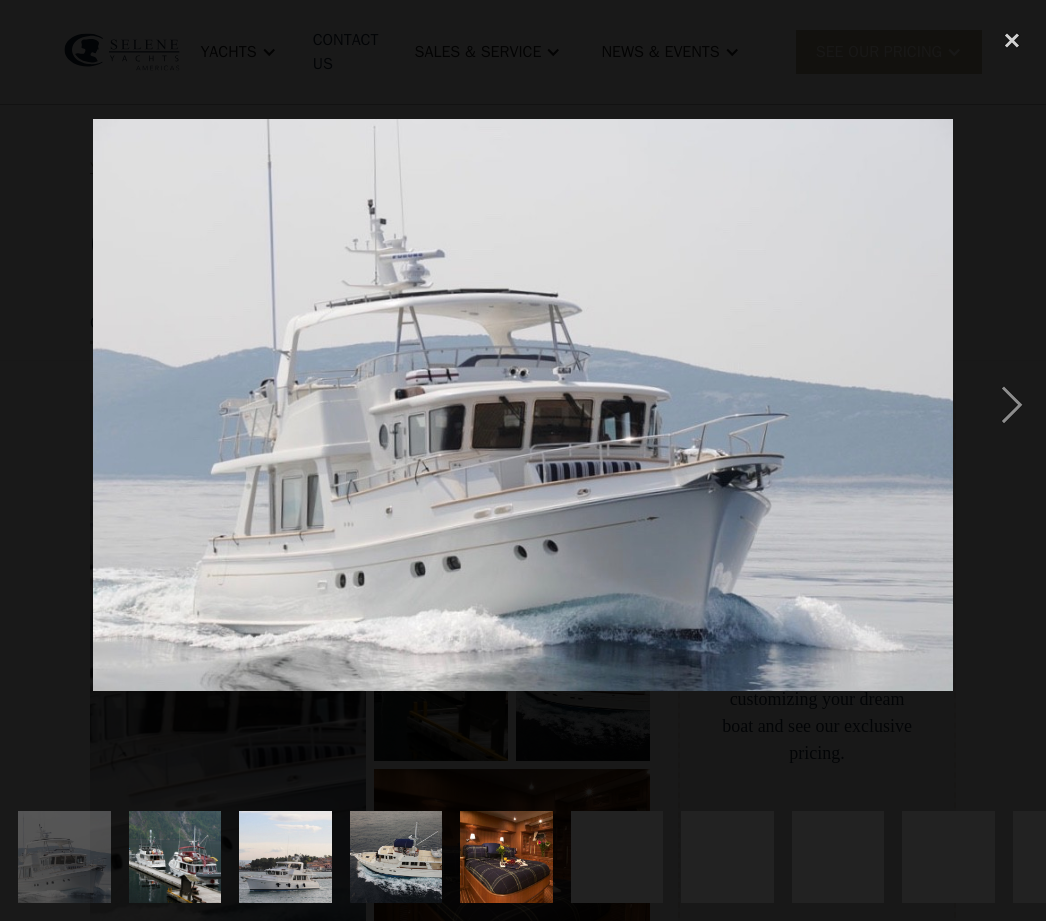 scroll, scrollTop: 0, scrollLeft: 0, axis: both 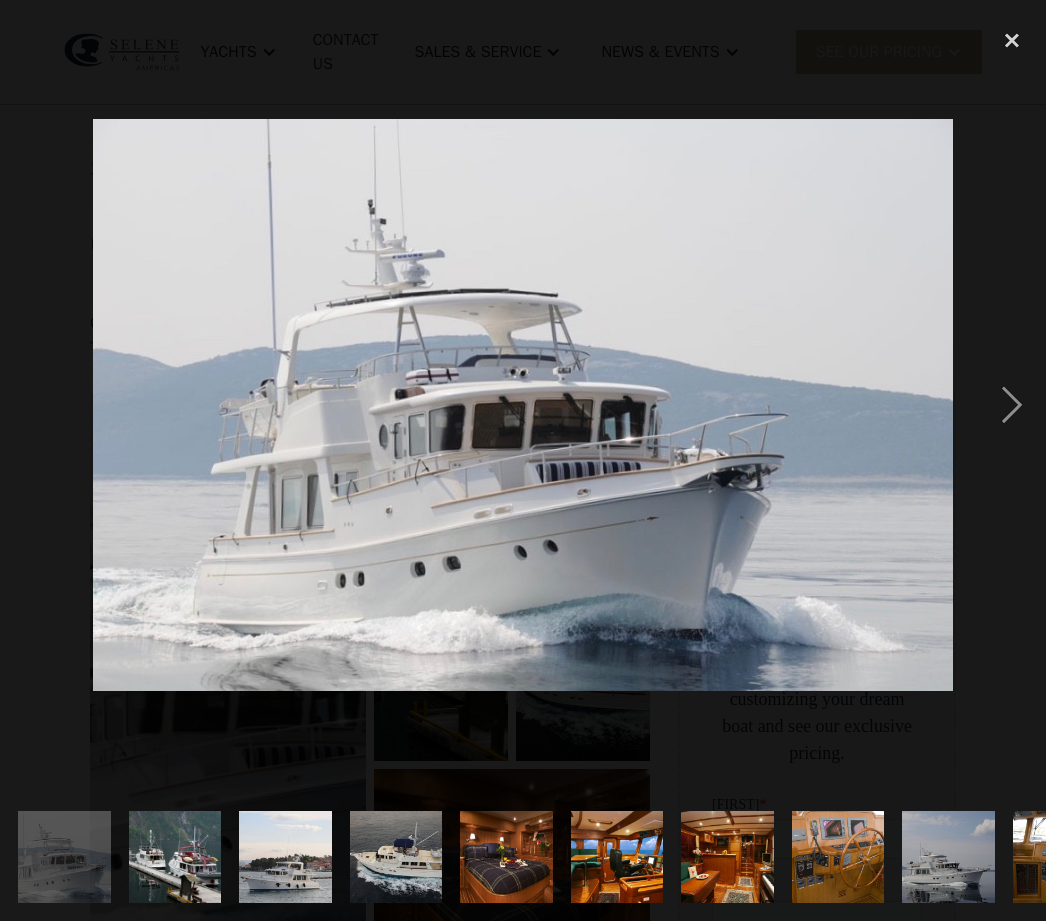 click at bounding box center [1012, 405] 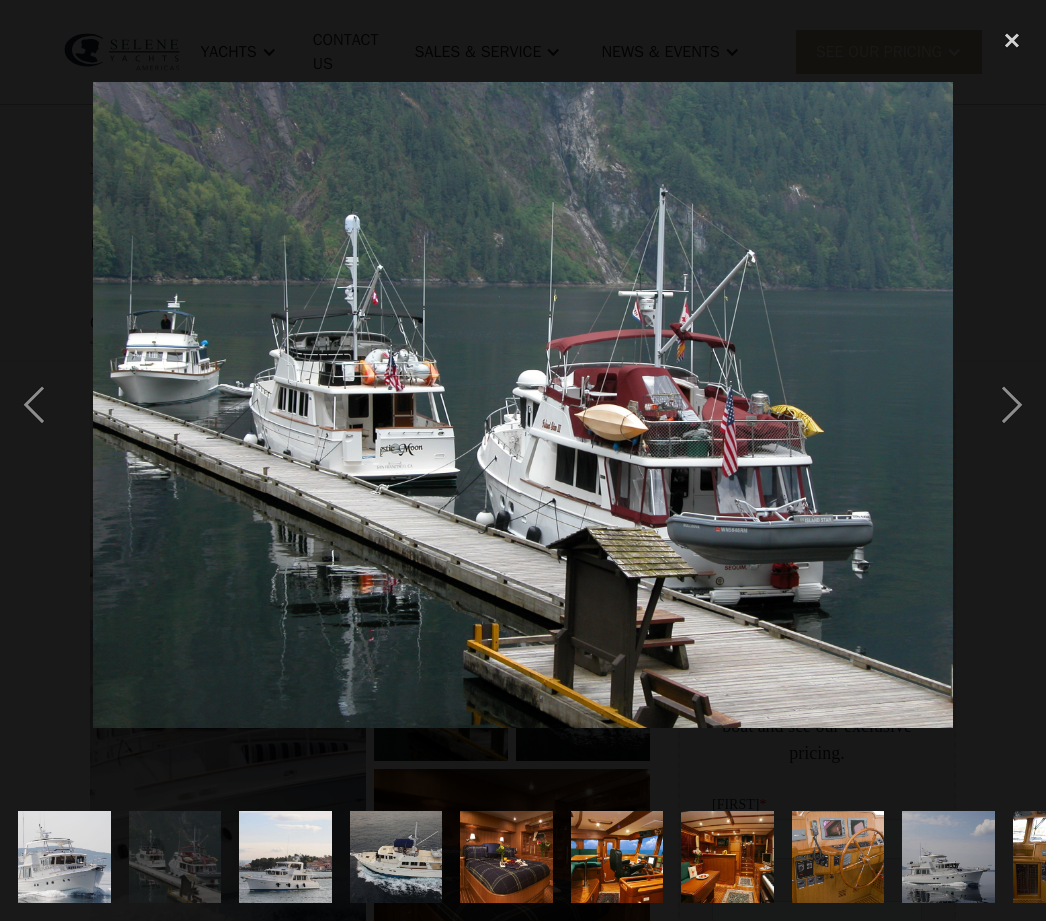 scroll, scrollTop: 0, scrollLeft: 0, axis: both 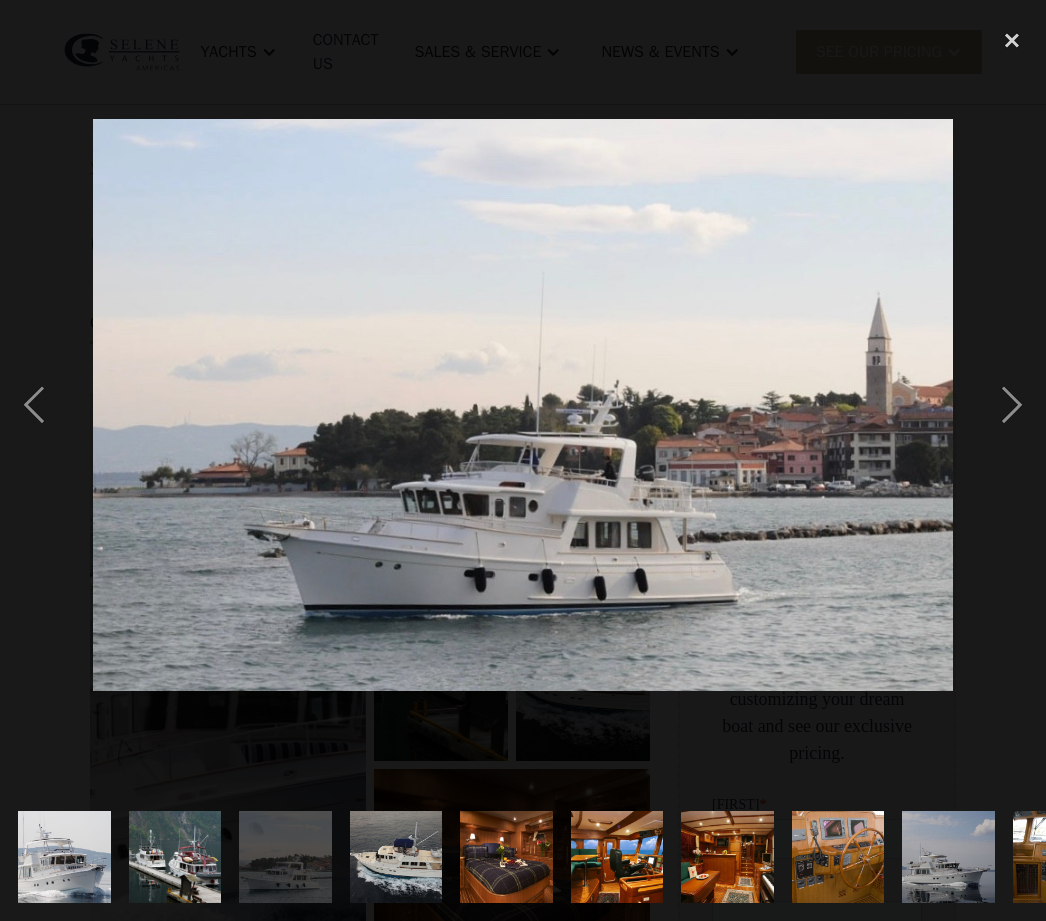 click at bounding box center (1012, 405) 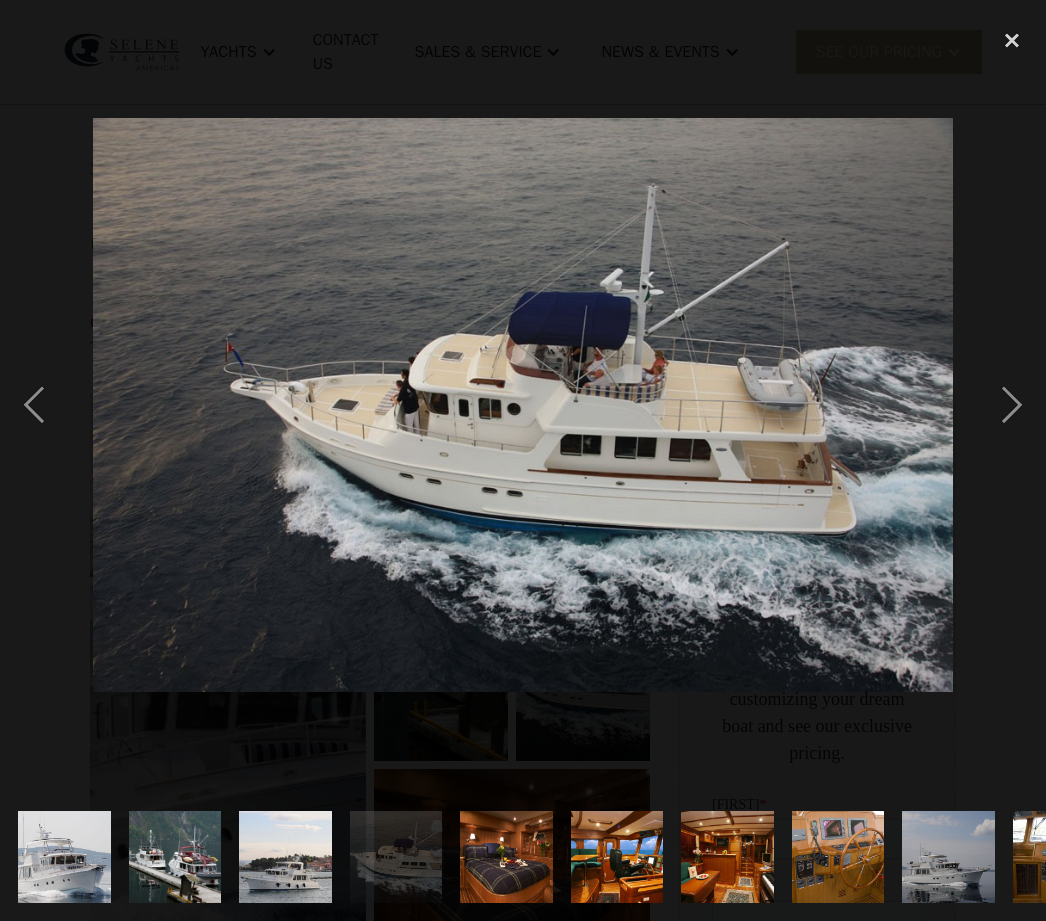 click at bounding box center (1012, 405) 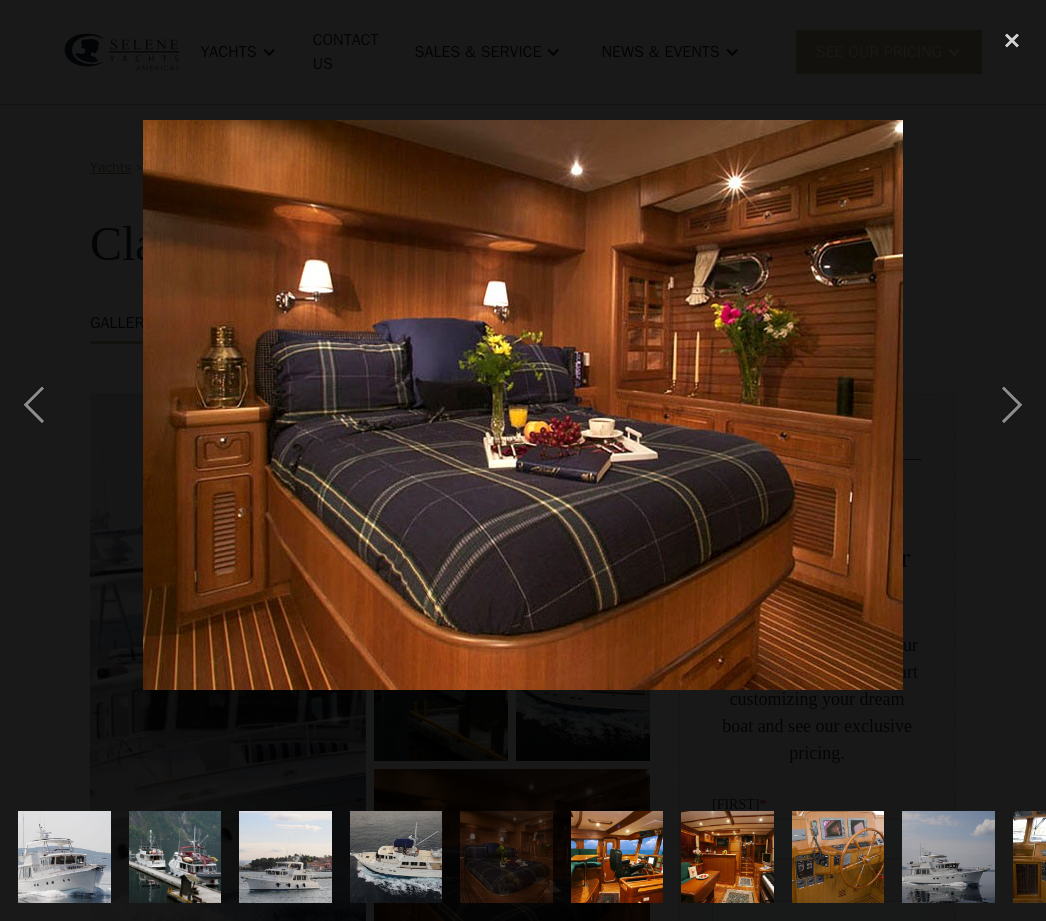 click at bounding box center (1012, 405) 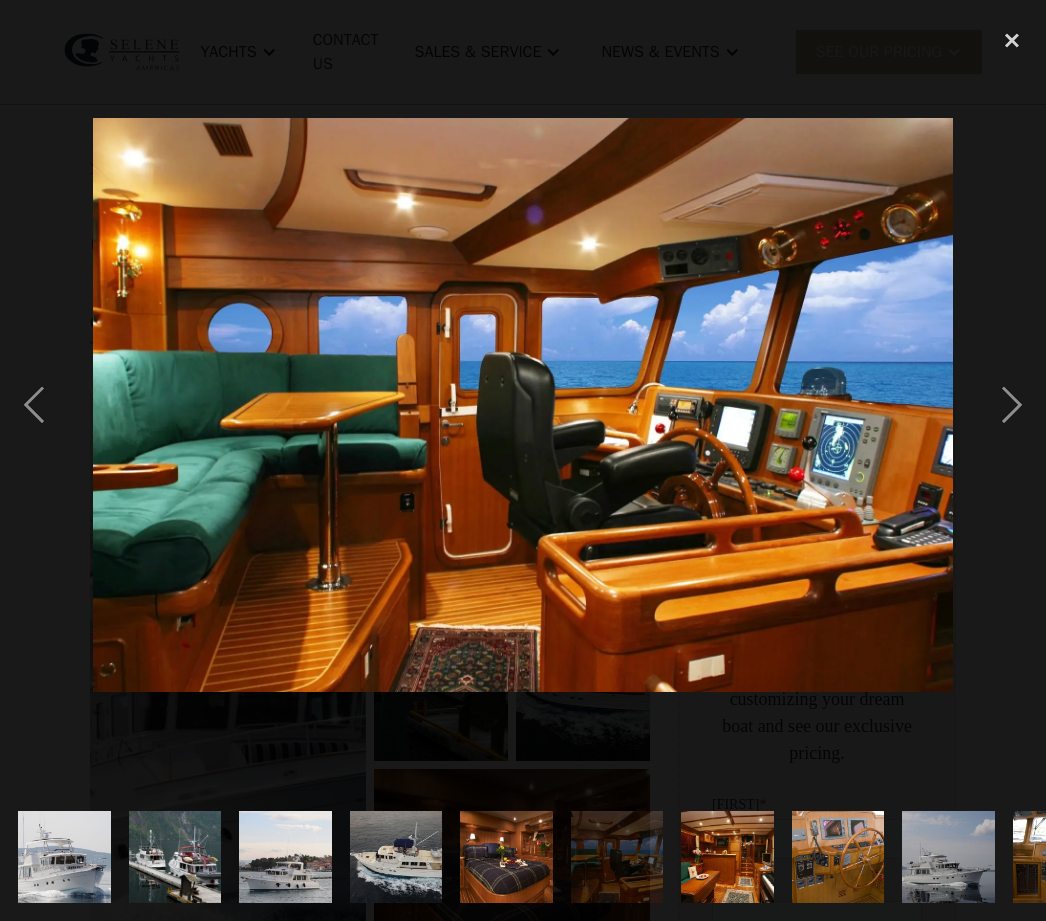 click at bounding box center [1012, 405] 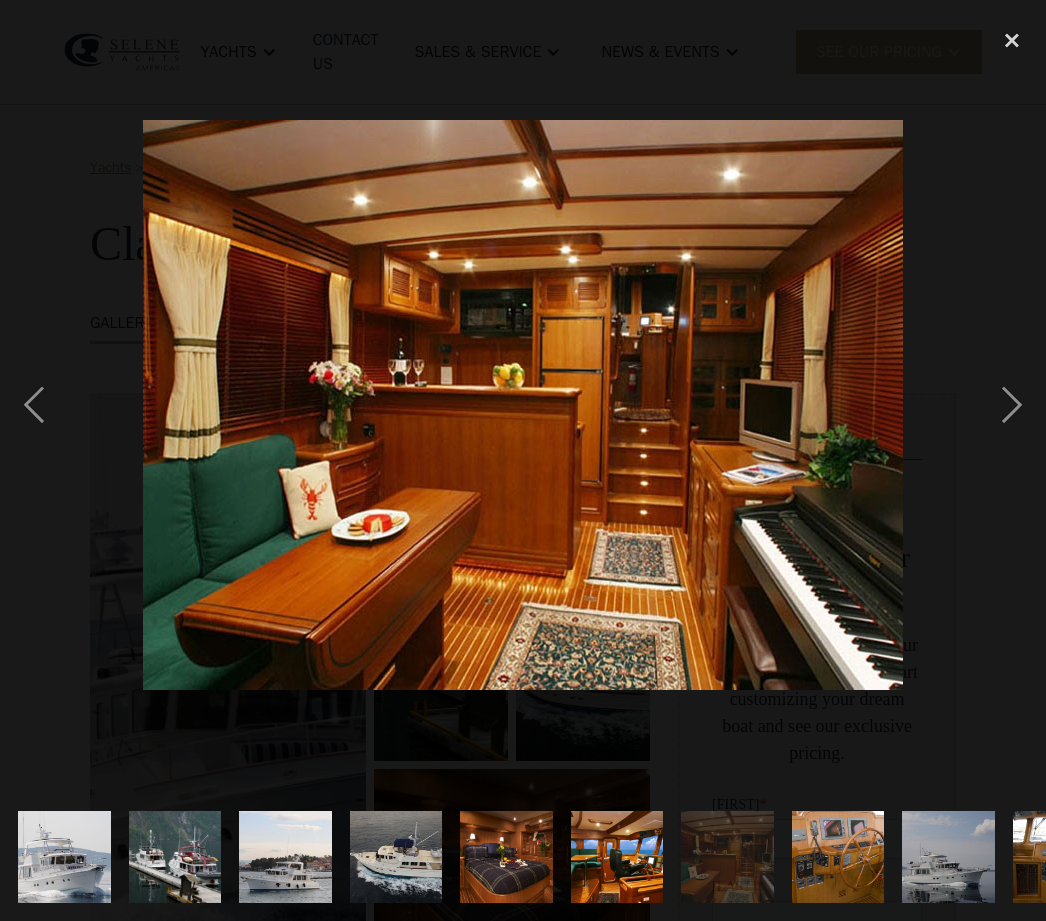 click at bounding box center [1012, 405] 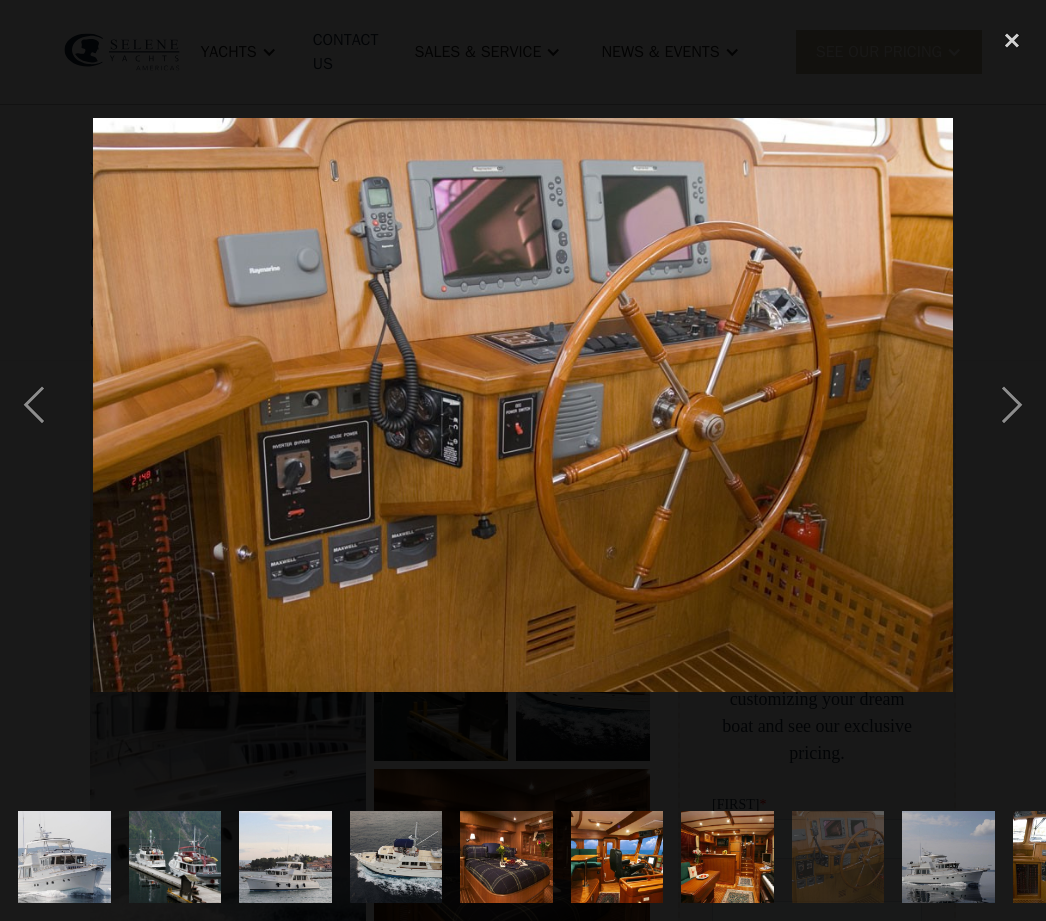 click at bounding box center (34, 405) 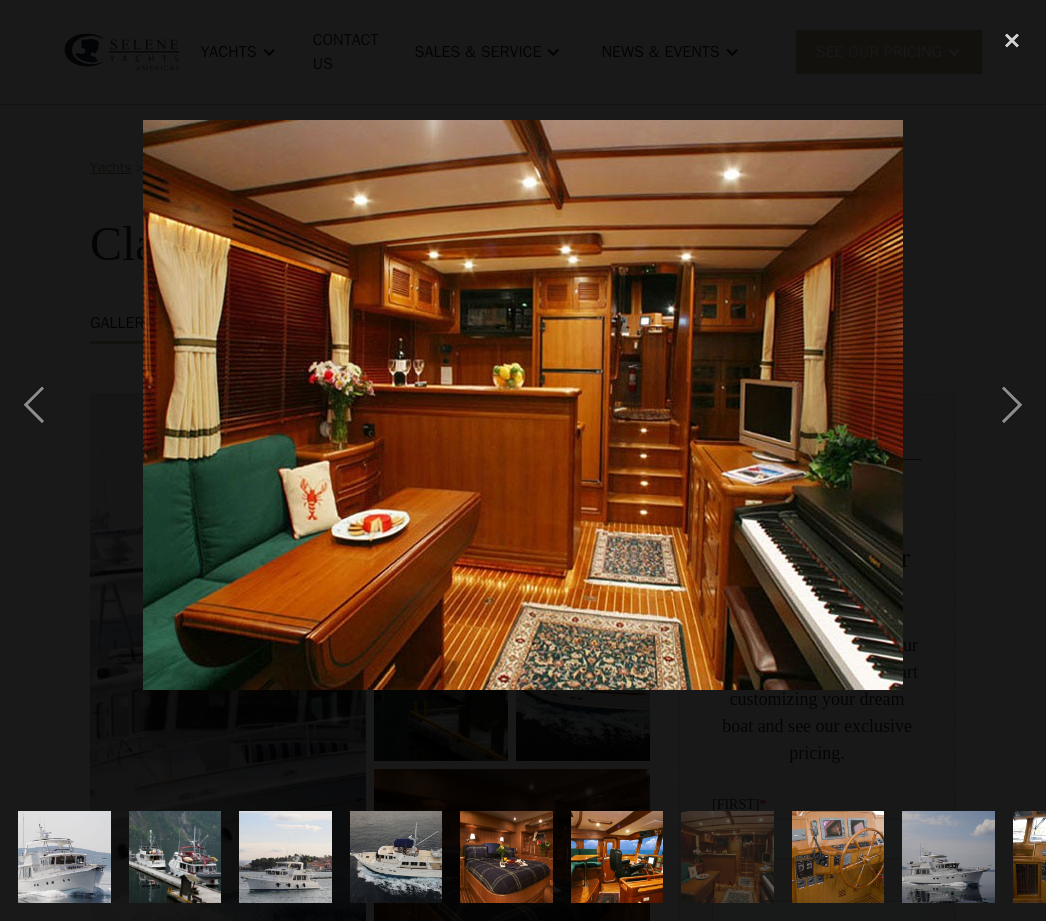 click at bounding box center (1012, 405) 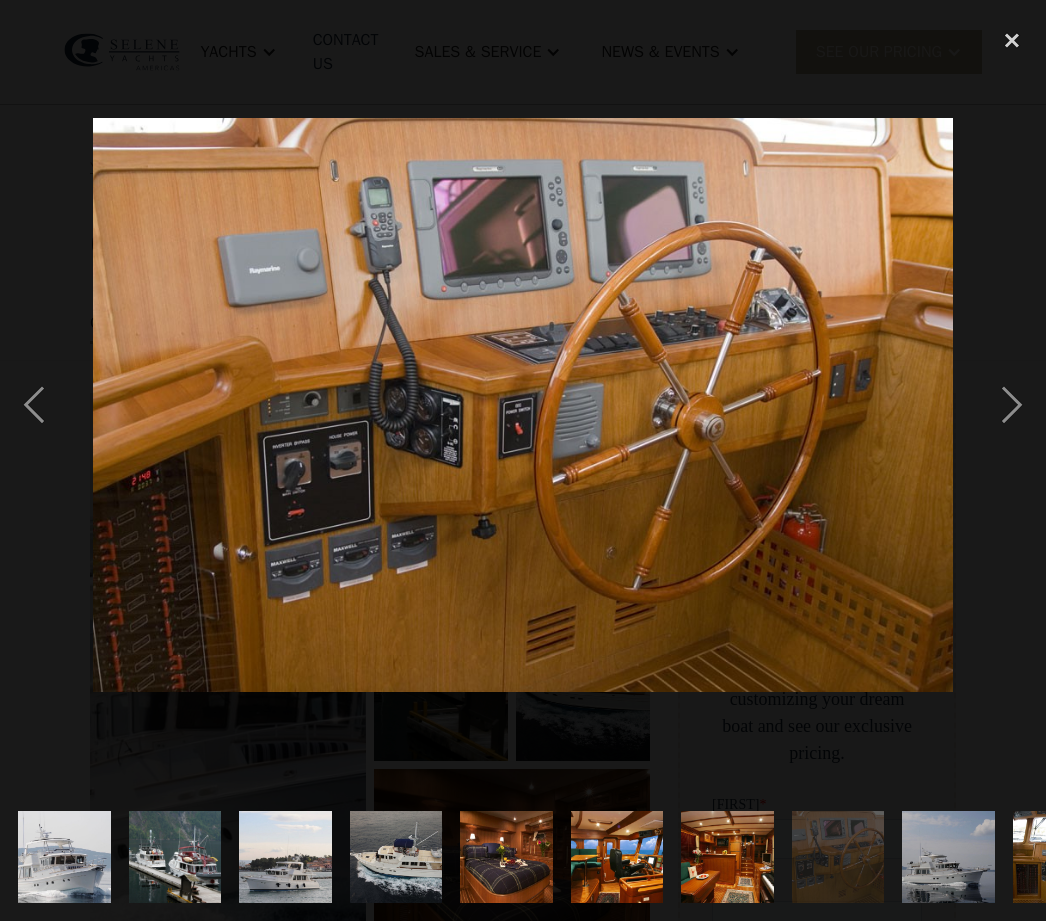 click at bounding box center [1012, 405] 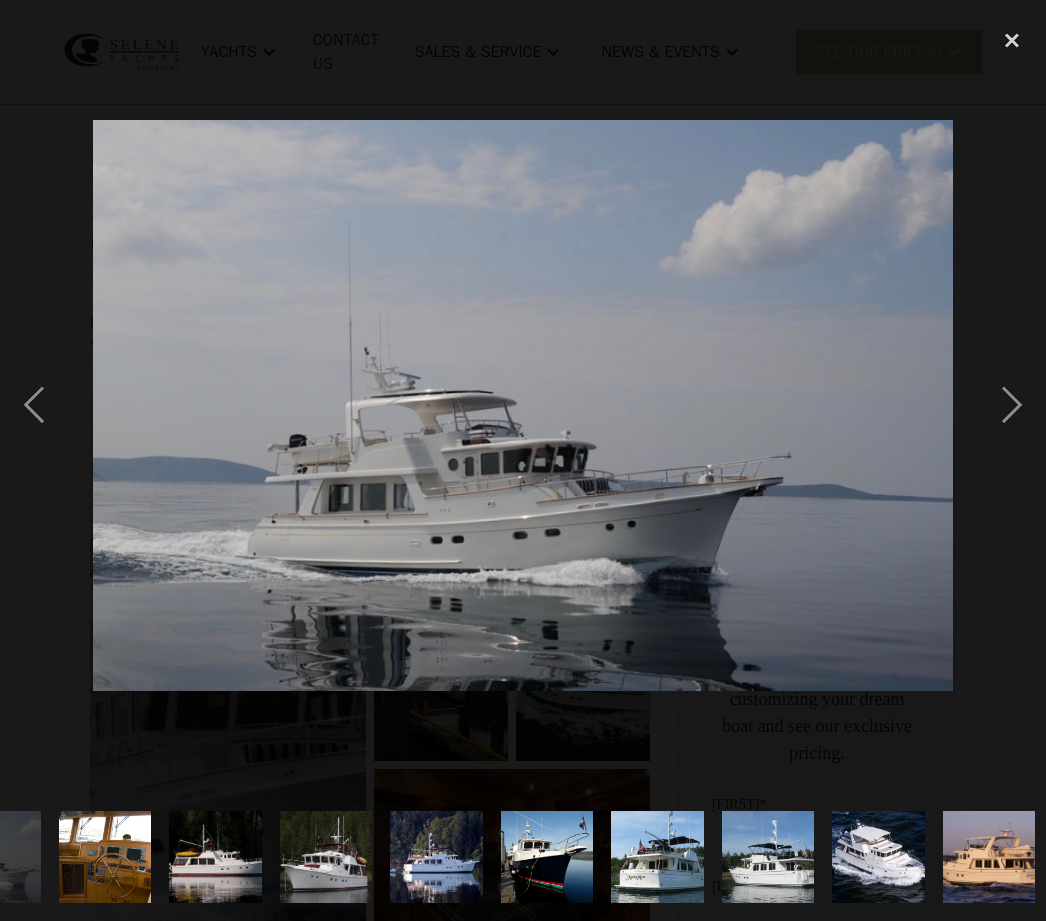 scroll, scrollTop: 0, scrollLeft: 955, axis: horizontal 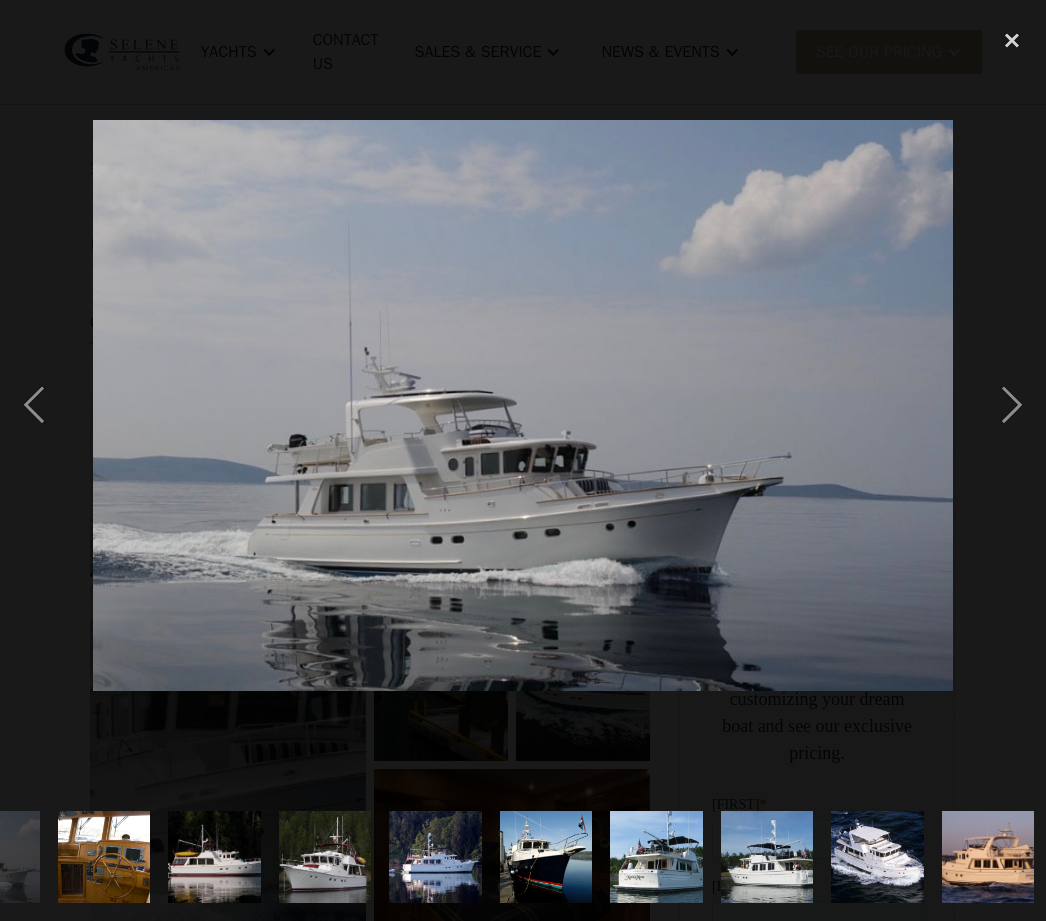 click at bounding box center [1012, 405] 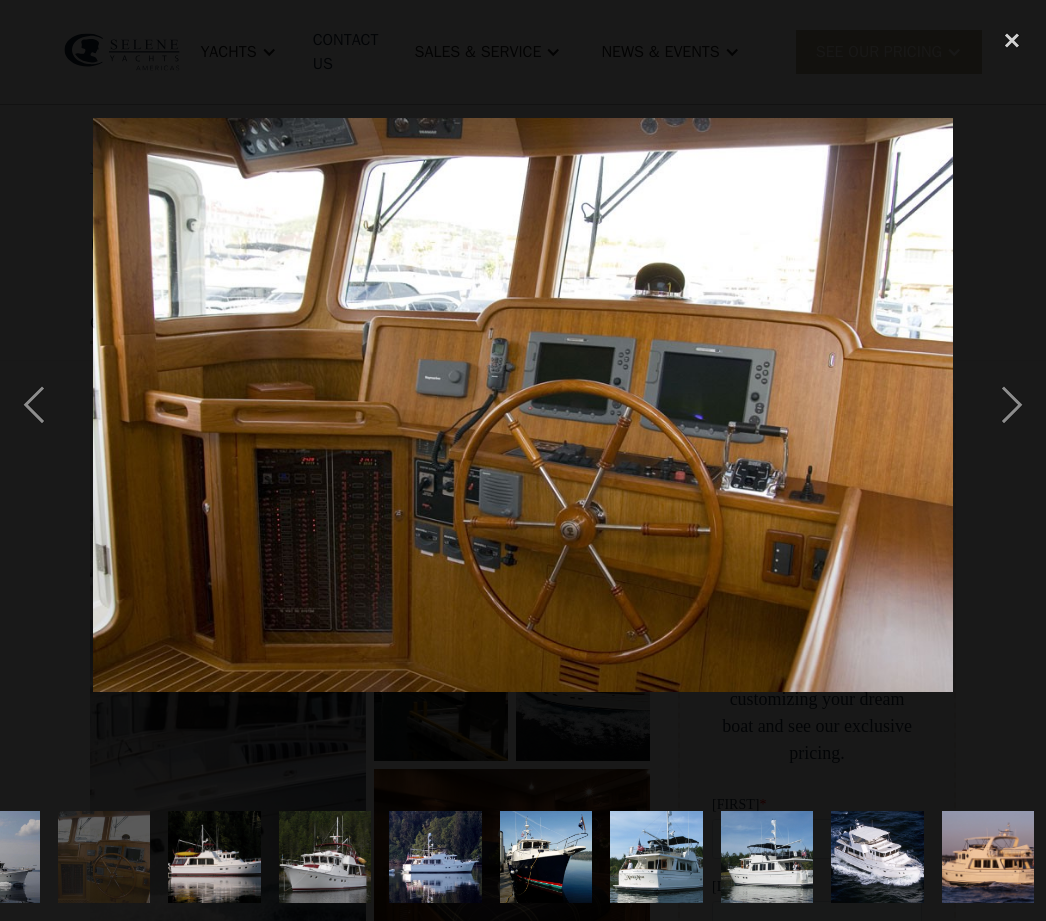 click at bounding box center (1012, 405) 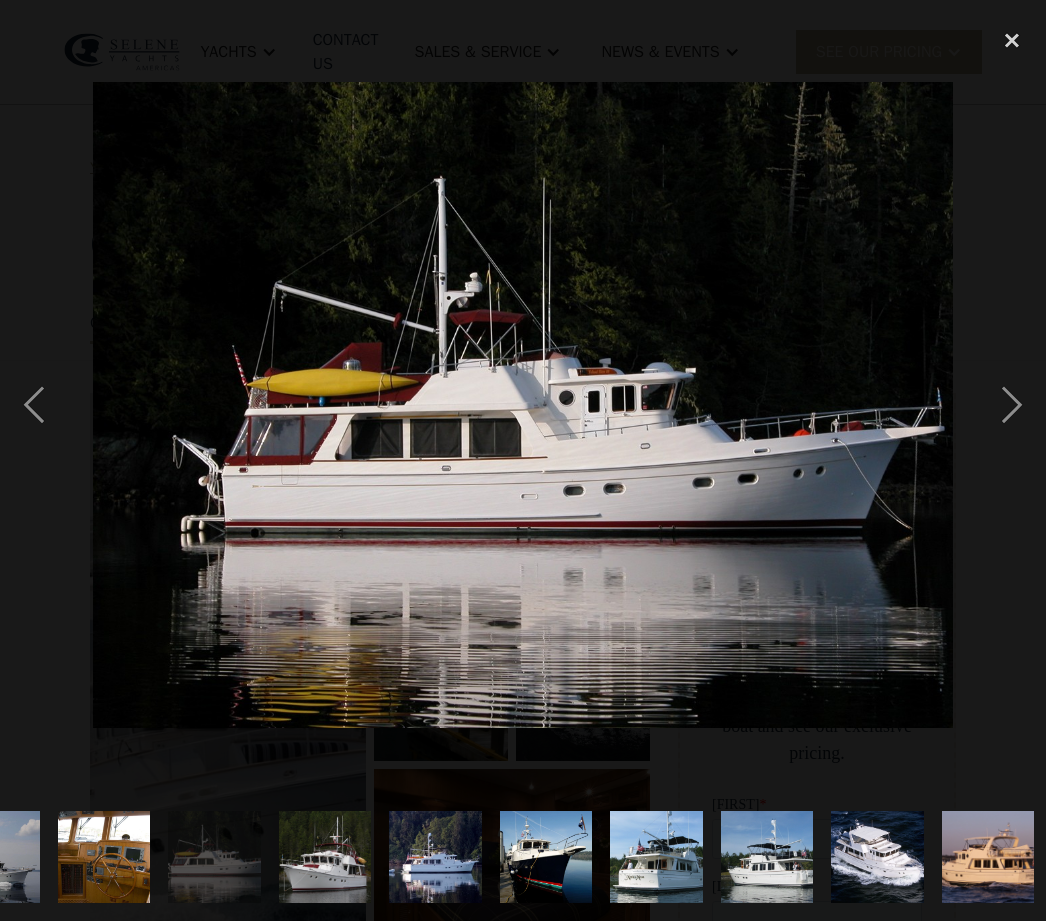 click at bounding box center [1012, 405] 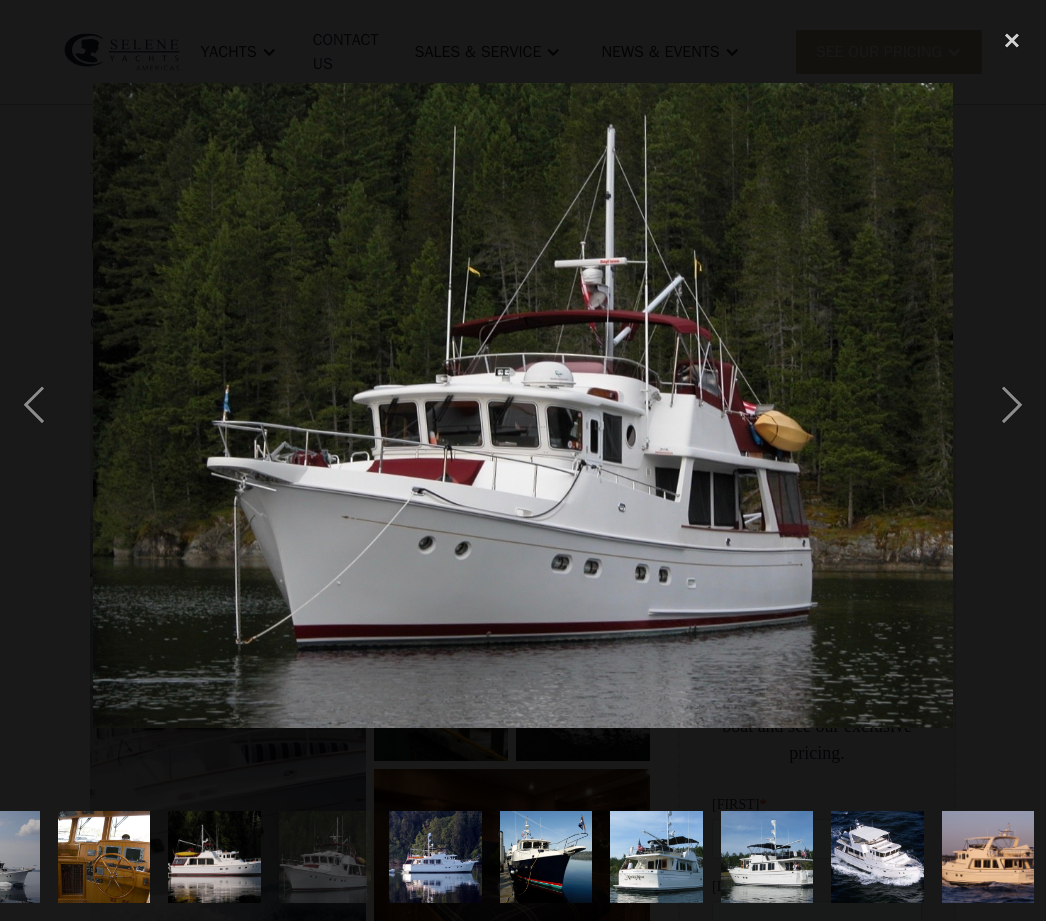 click at bounding box center (1012, 405) 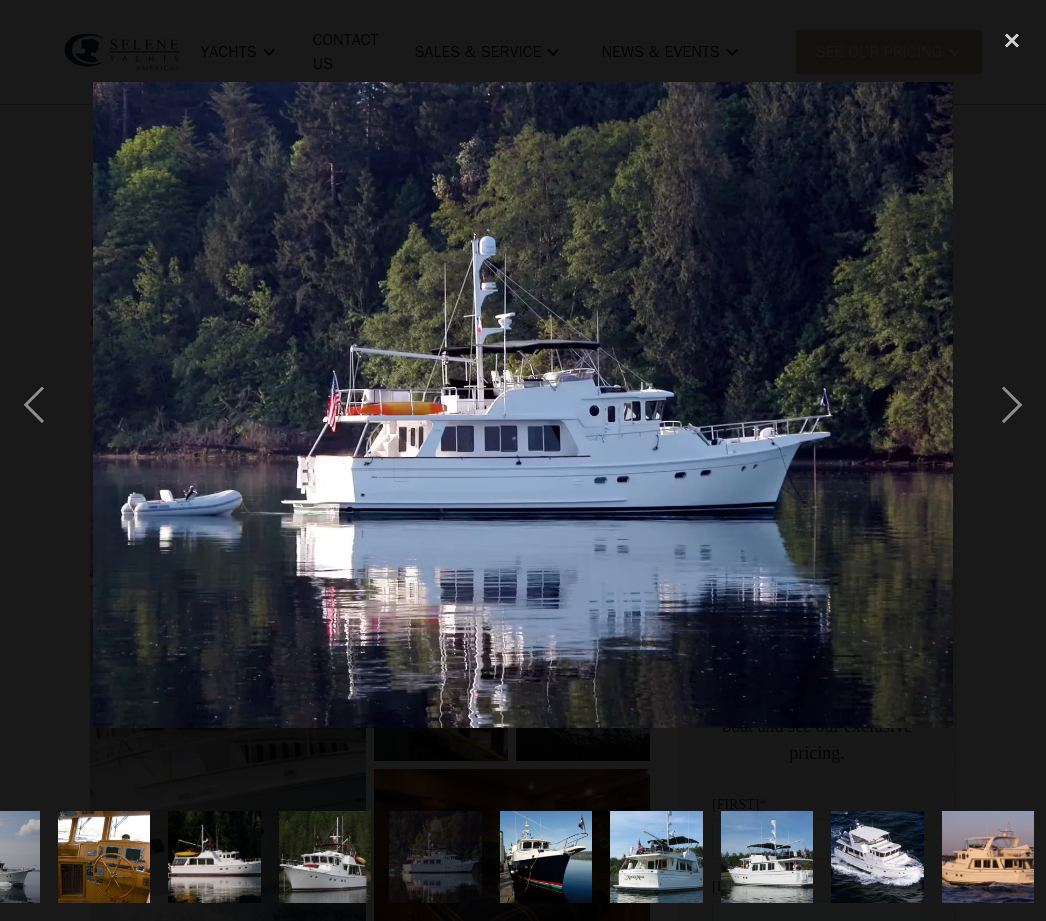 click at bounding box center [1012, 405] 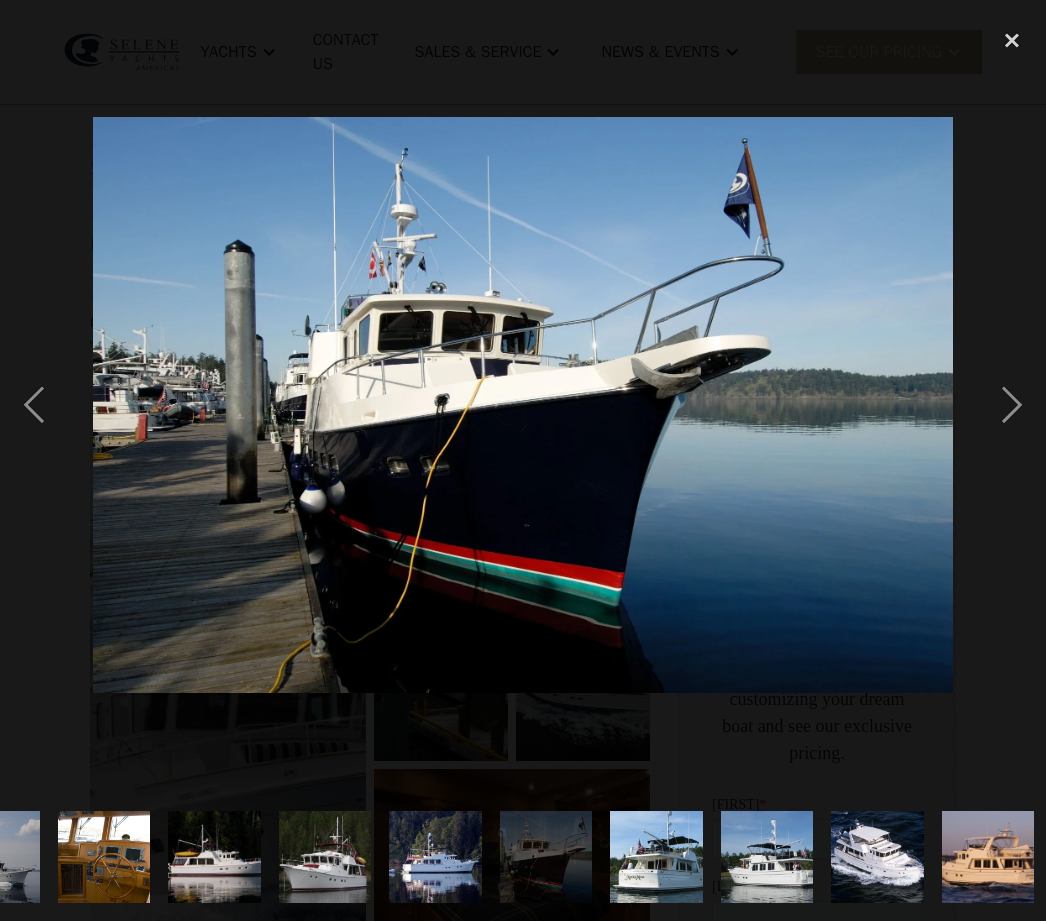 click at bounding box center [1012, 405] 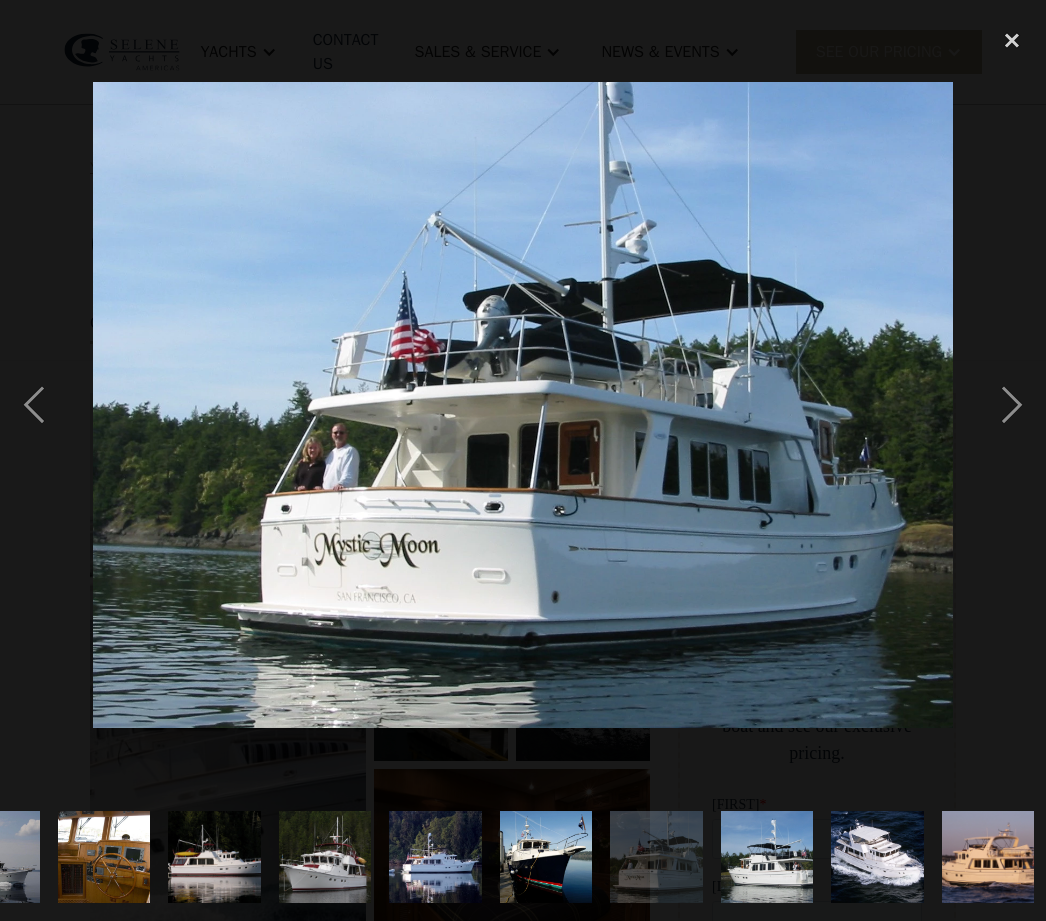 click at bounding box center (1012, 405) 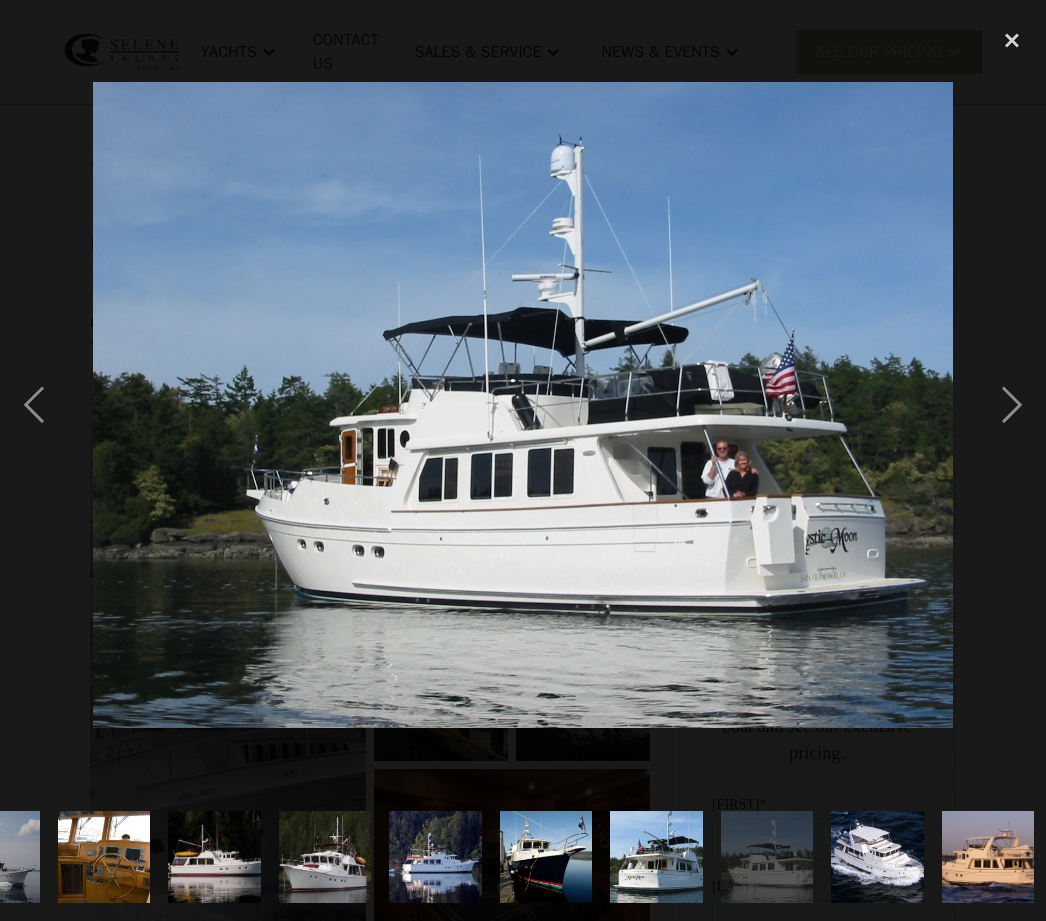 click at bounding box center [1012, 40] 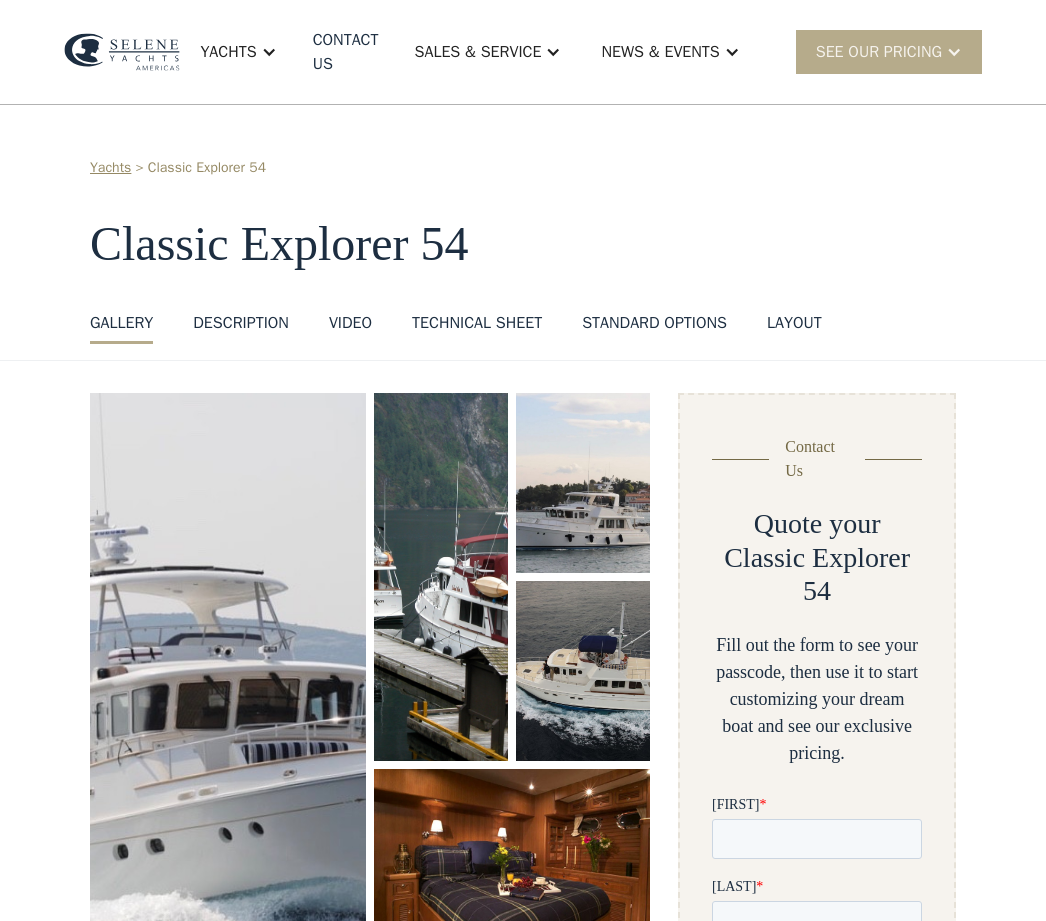 scroll, scrollTop: 0, scrollLeft: 0, axis: both 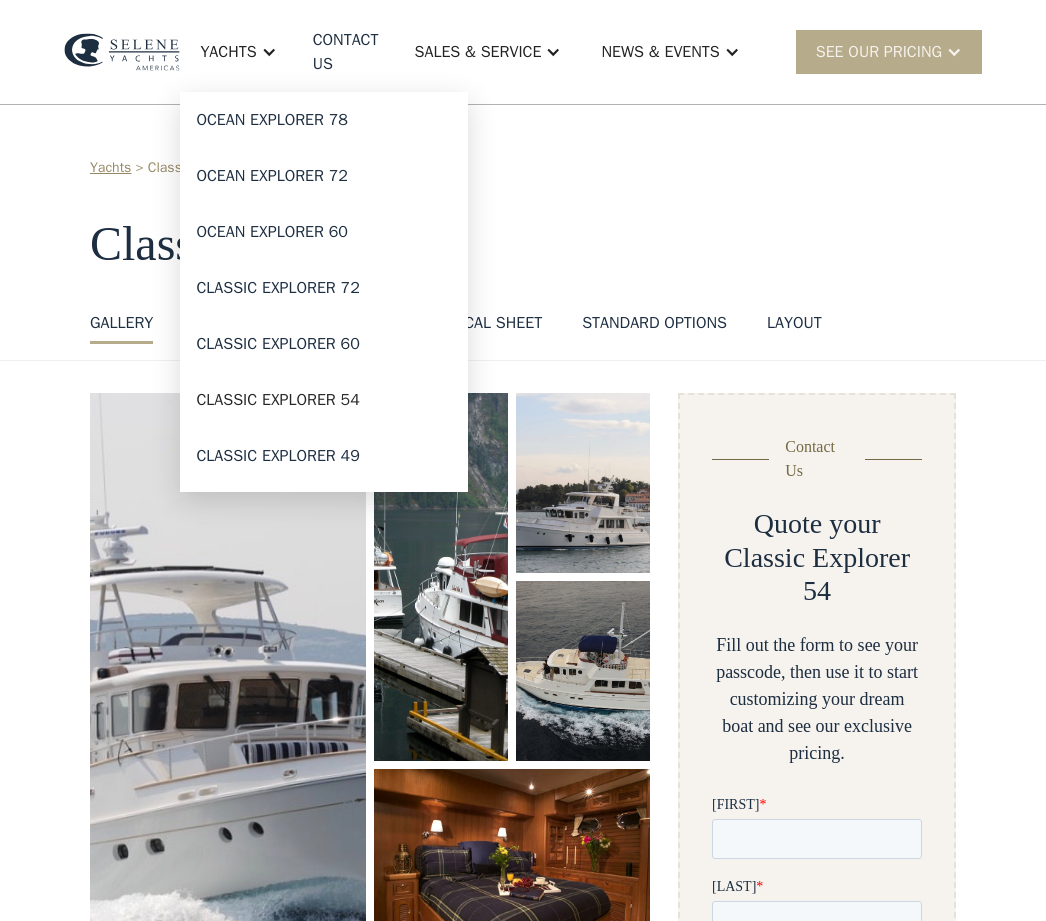 click on "Classic Explorer 60" at bounding box center (324, 344) 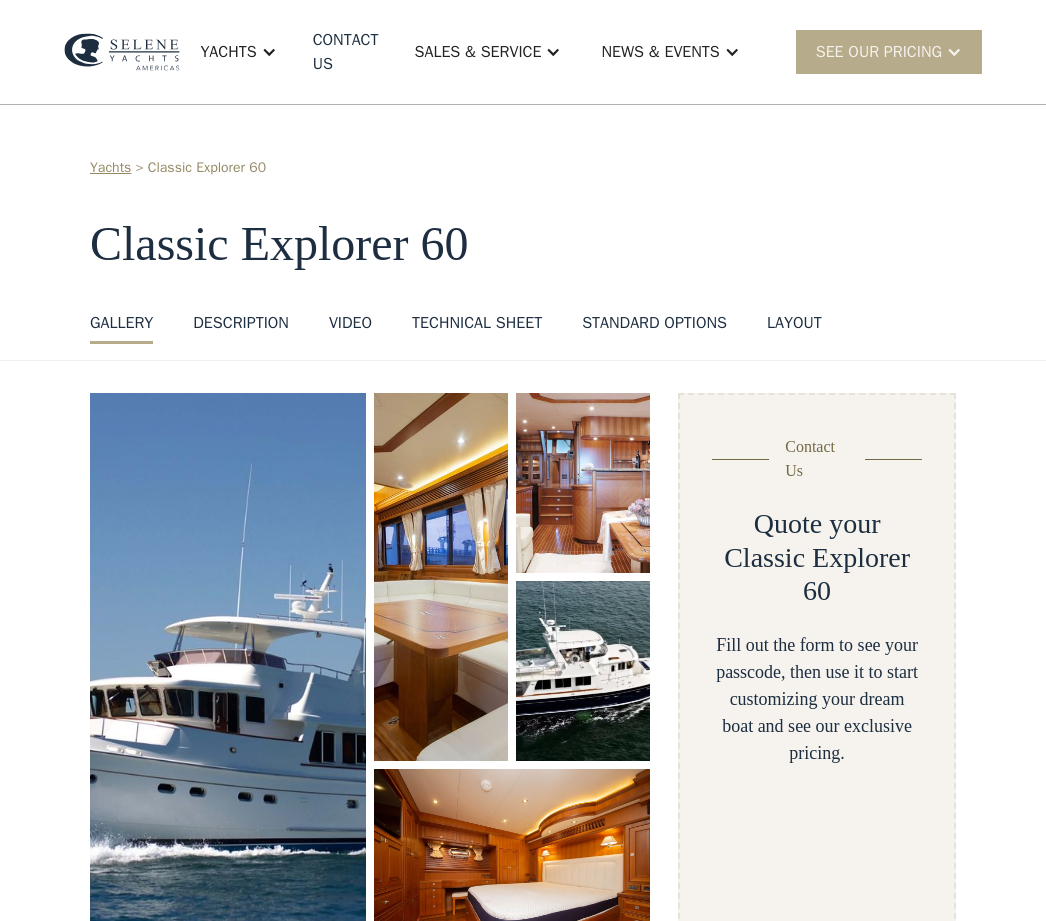 click on "Yachts" at bounding box center (228, 52) 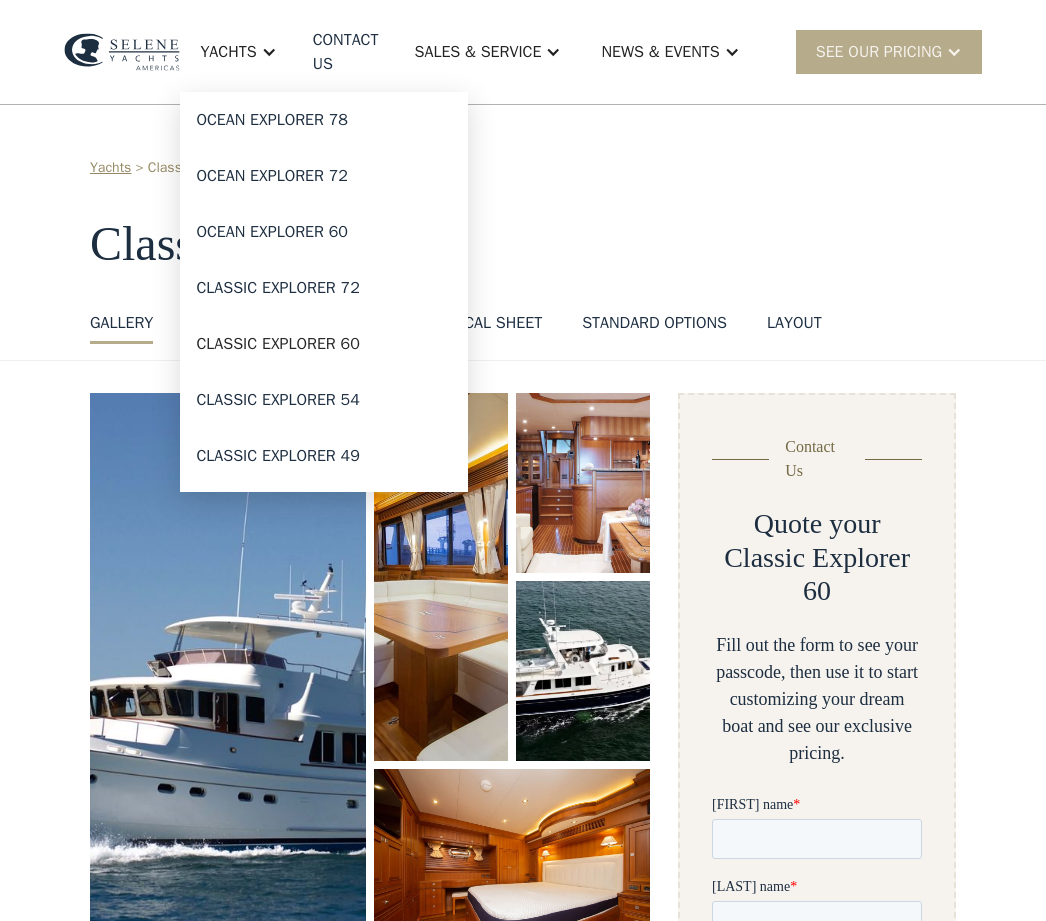 scroll, scrollTop: 0, scrollLeft: 0, axis: both 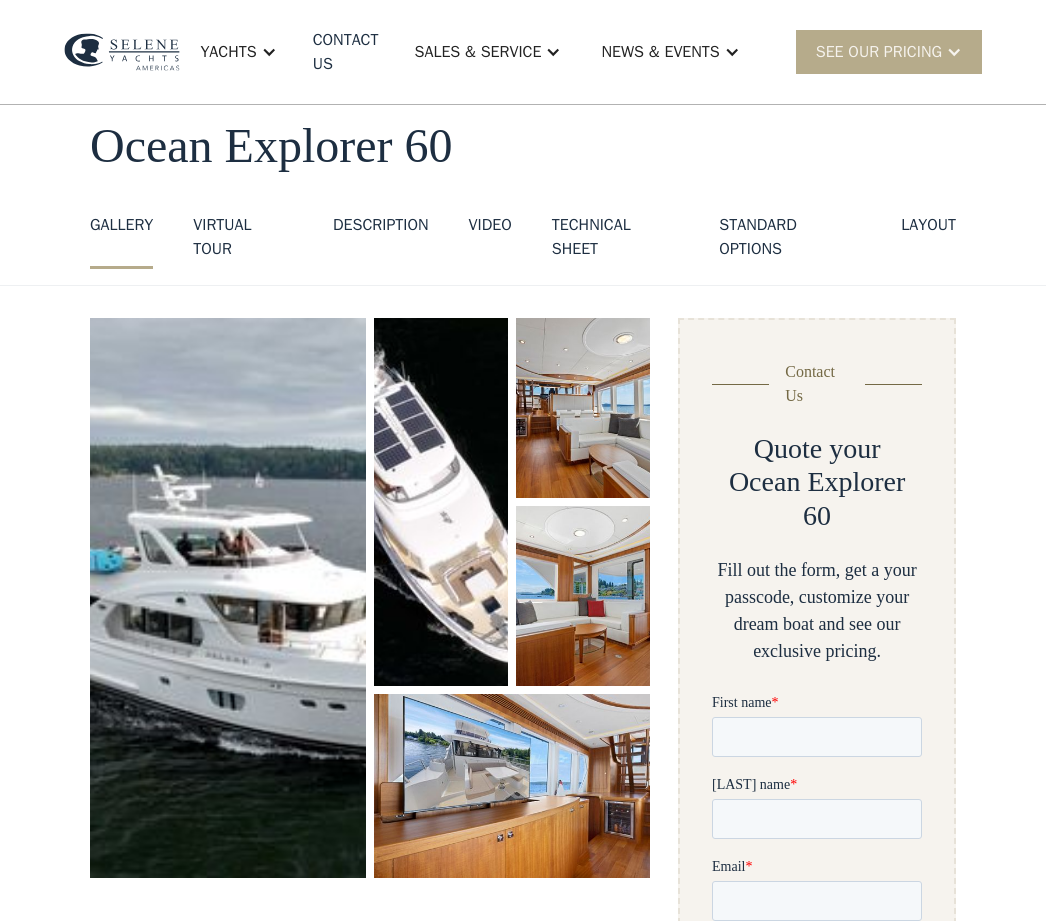 click at bounding box center [269, 52] 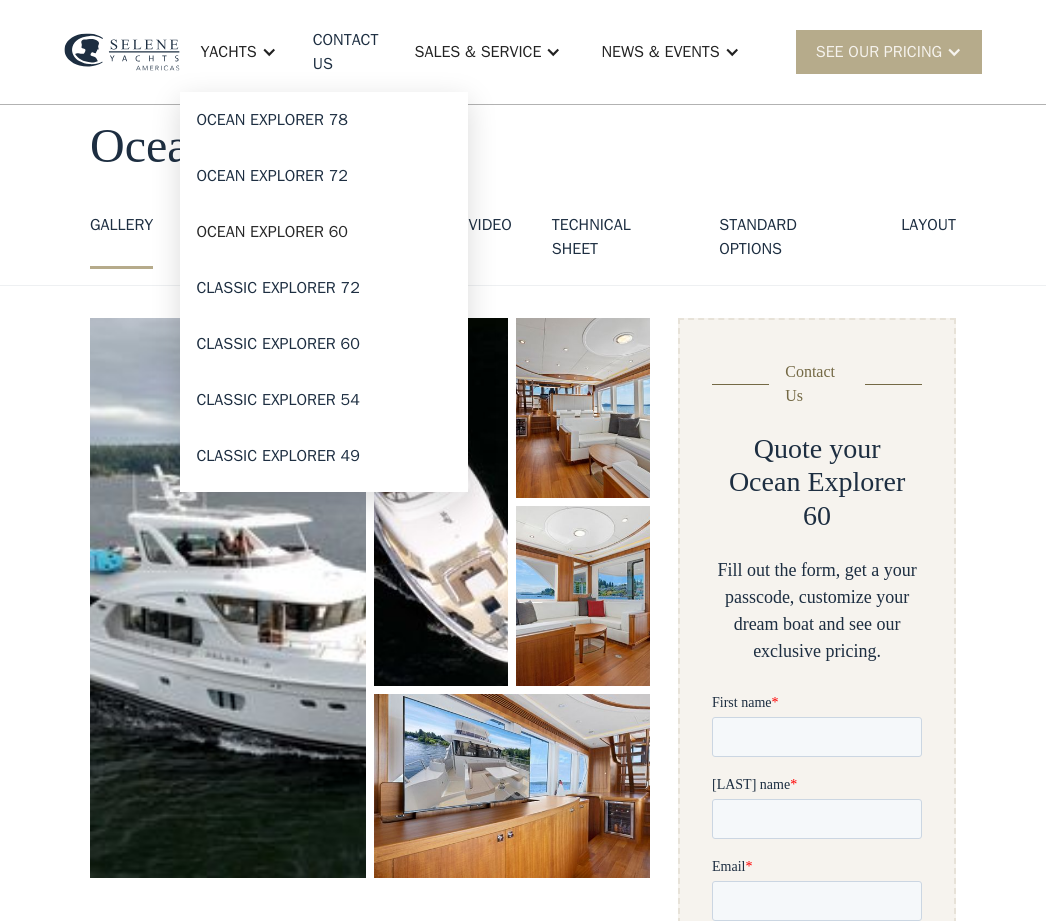 click on "Ocean Explorer 72" at bounding box center [324, 176] 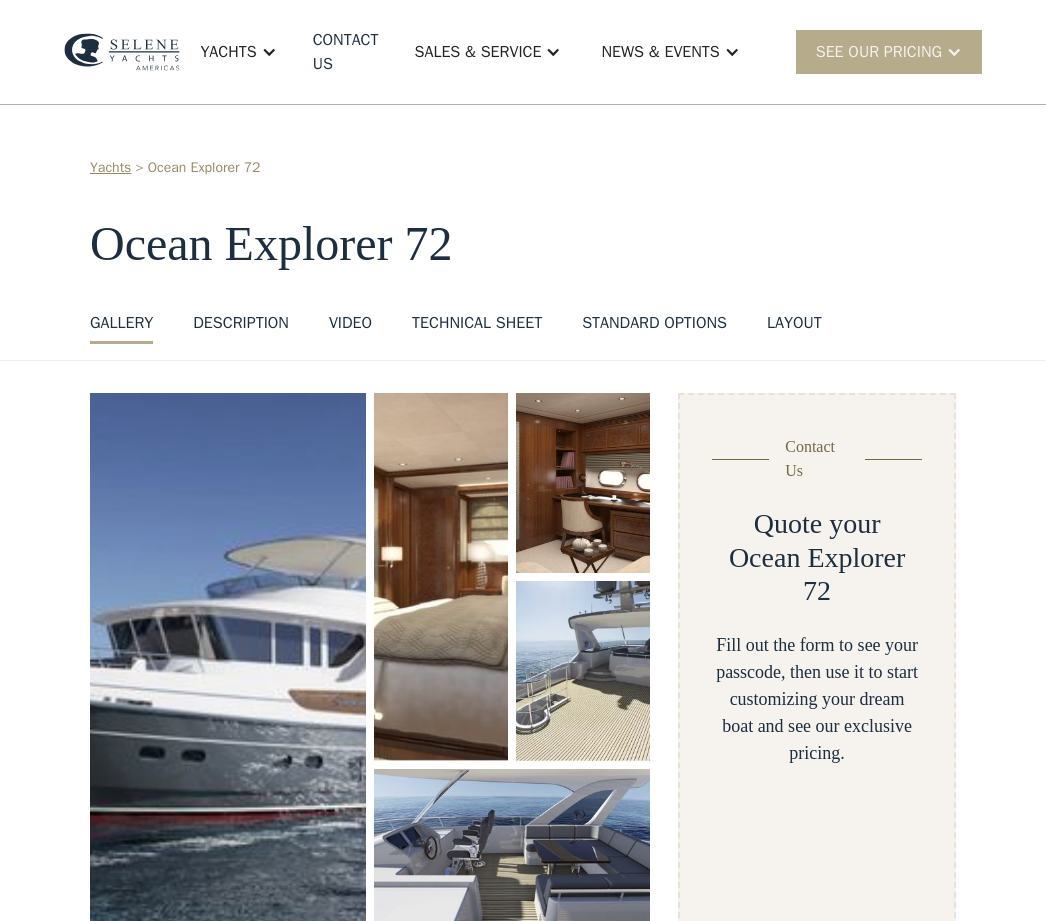 scroll, scrollTop: 107, scrollLeft: 0, axis: vertical 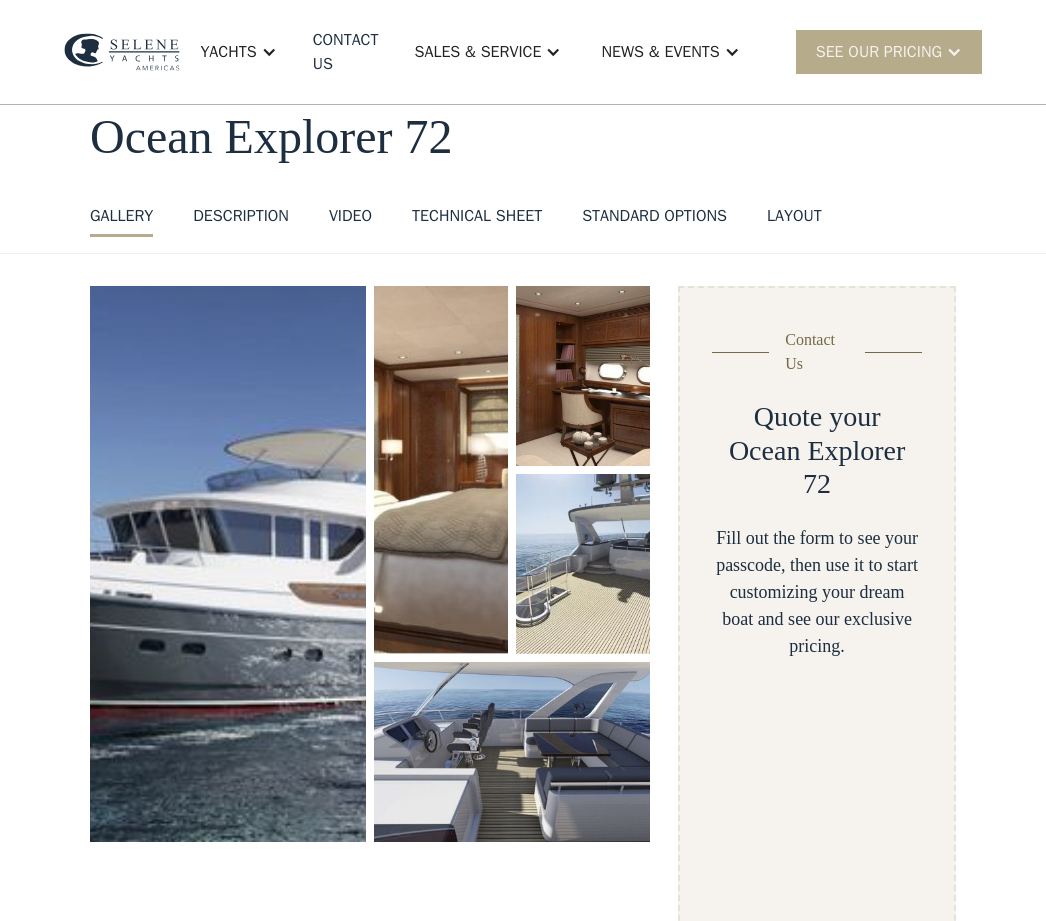 click at bounding box center [228, 564] 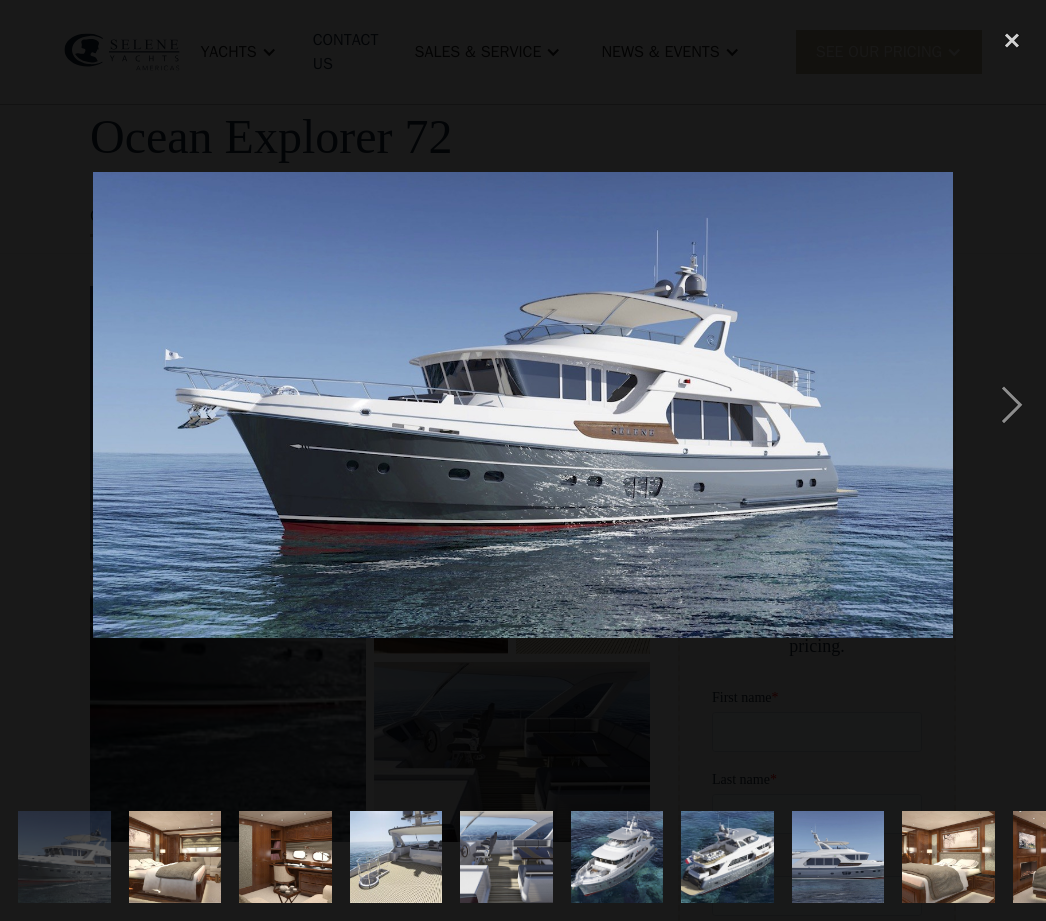 scroll, scrollTop: 0, scrollLeft: 0, axis: both 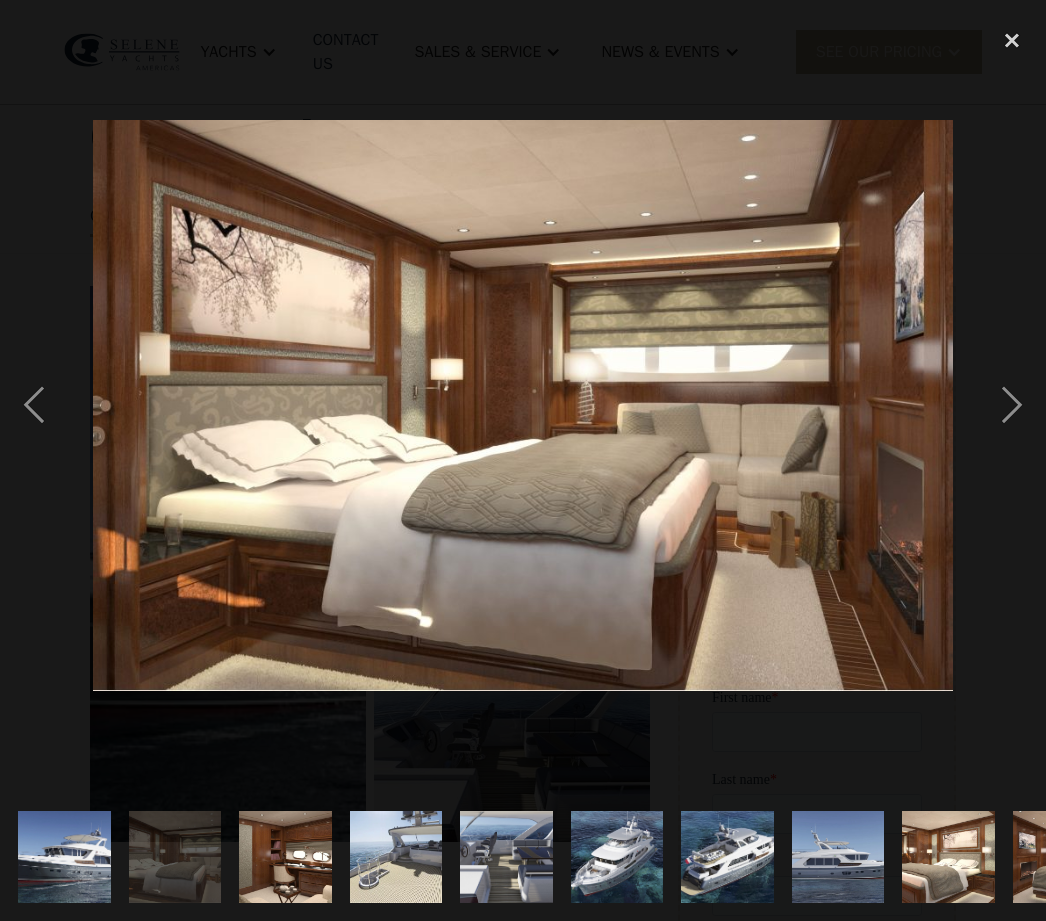 click at bounding box center (1012, 405) 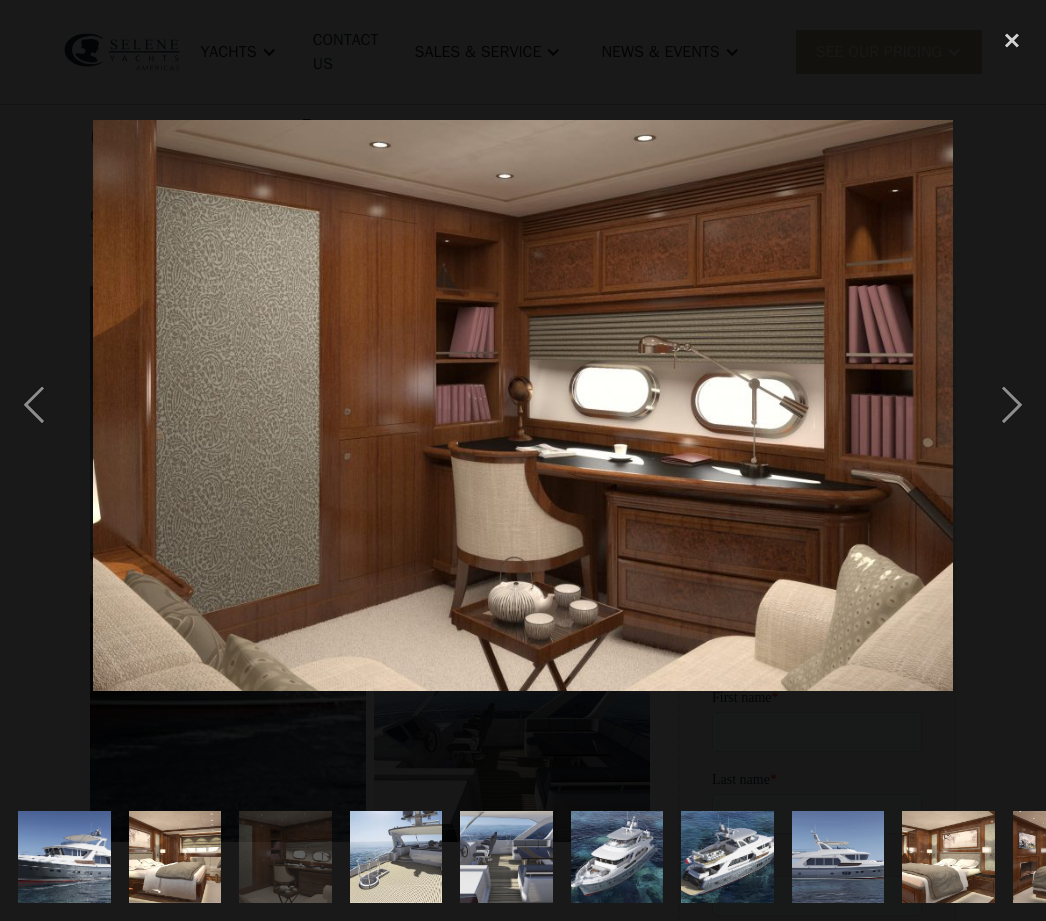 click at bounding box center (1012, 405) 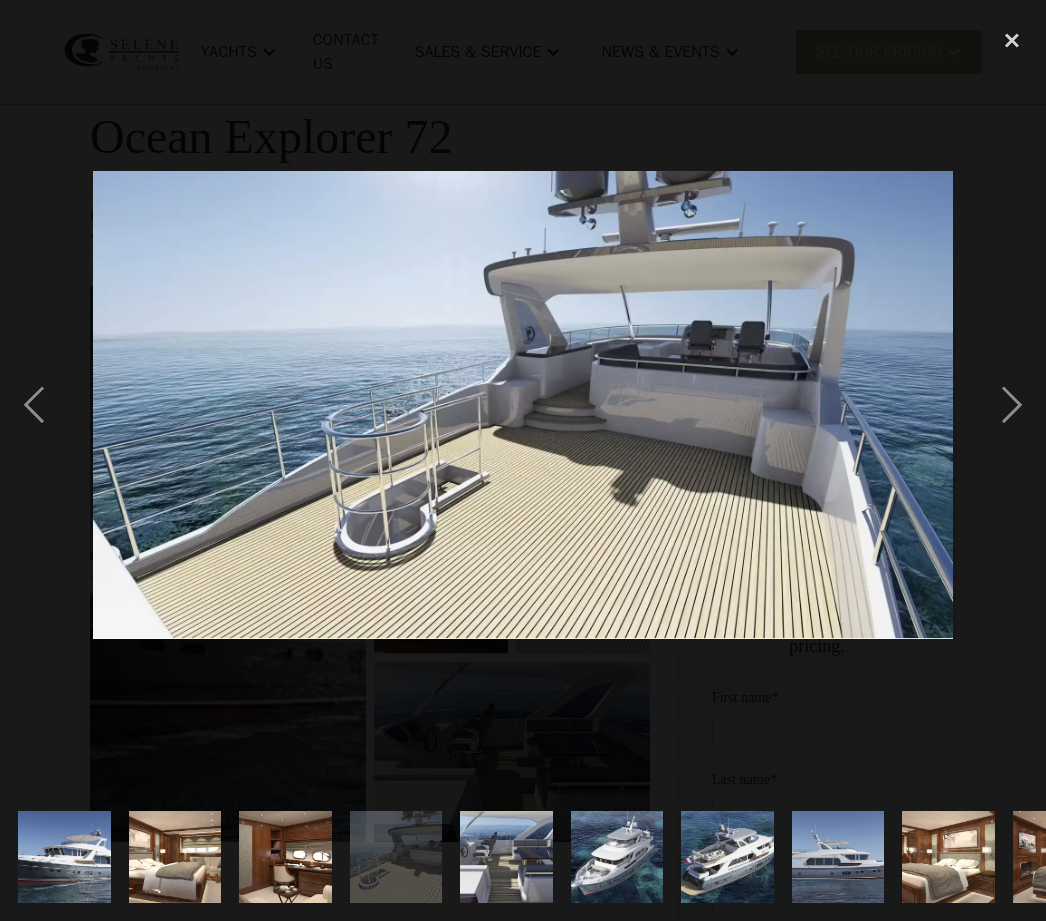 click at bounding box center [1012, 405] 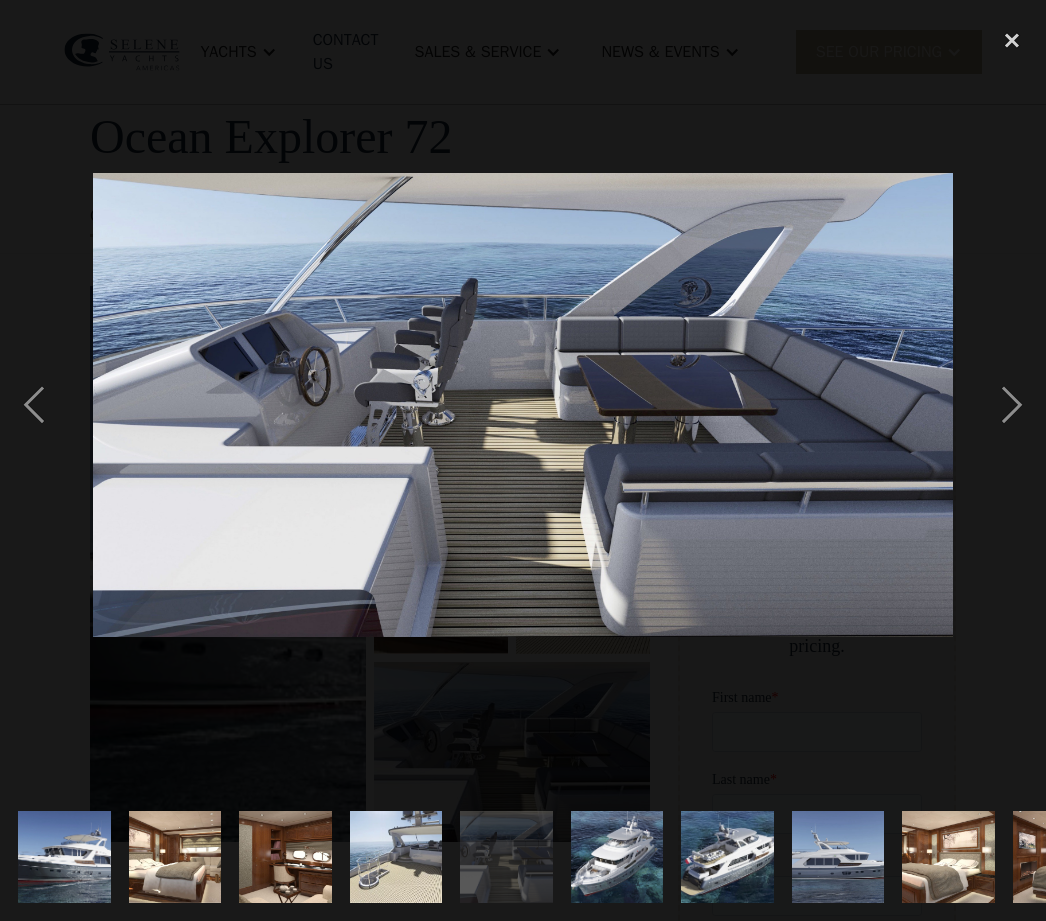 click at bounding box center [1012, 405] 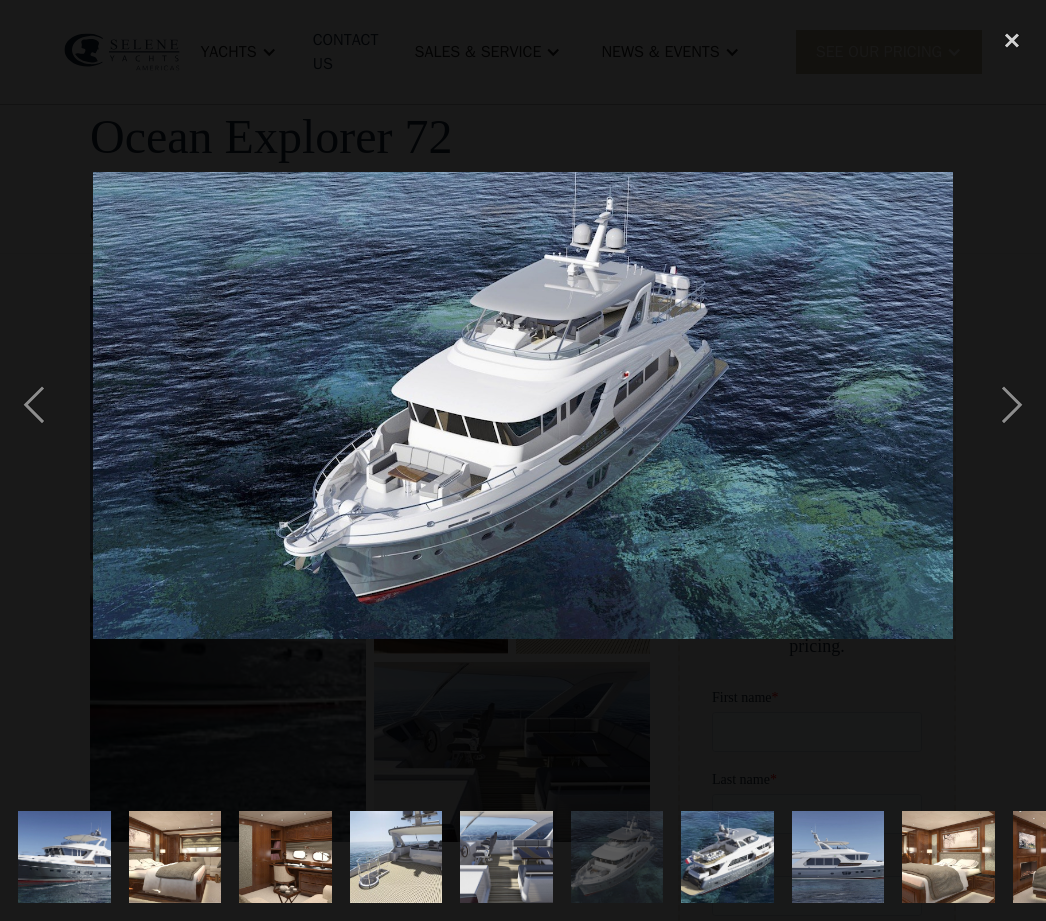 click at bounding box center [1012, 405] 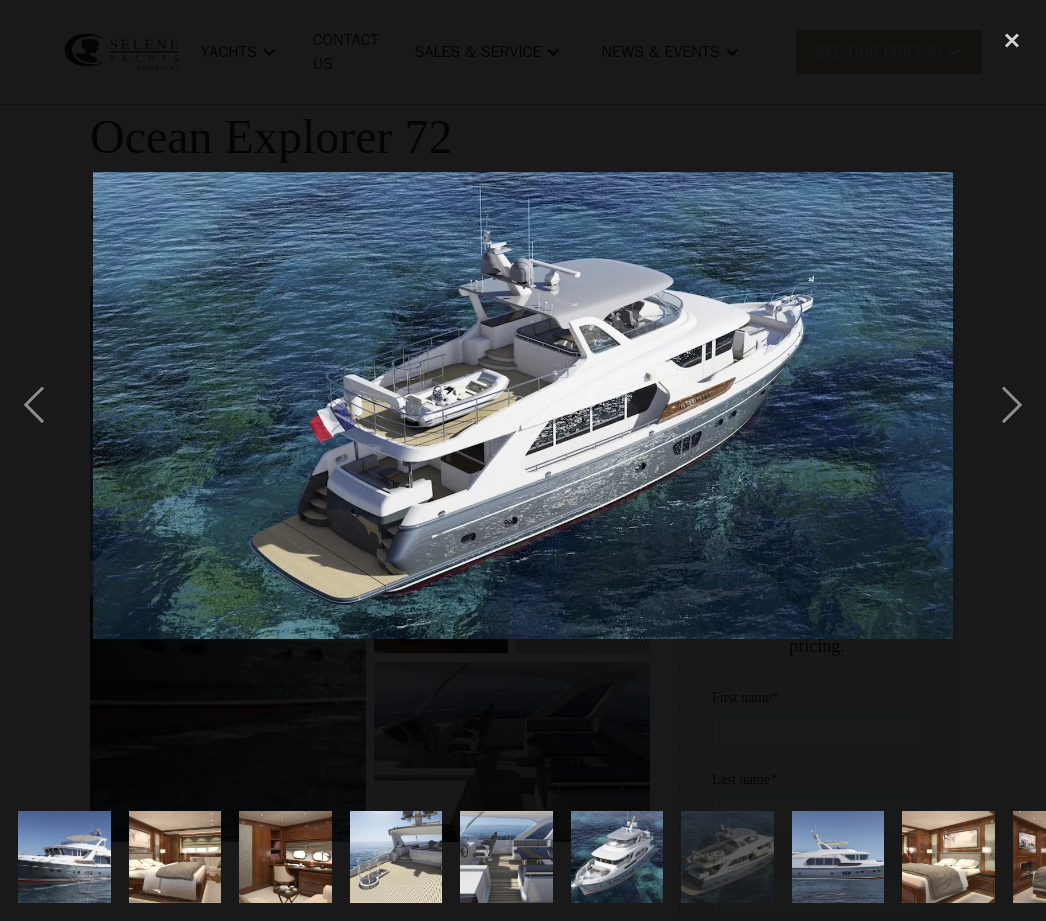 click at bounding box center (1012, 405) 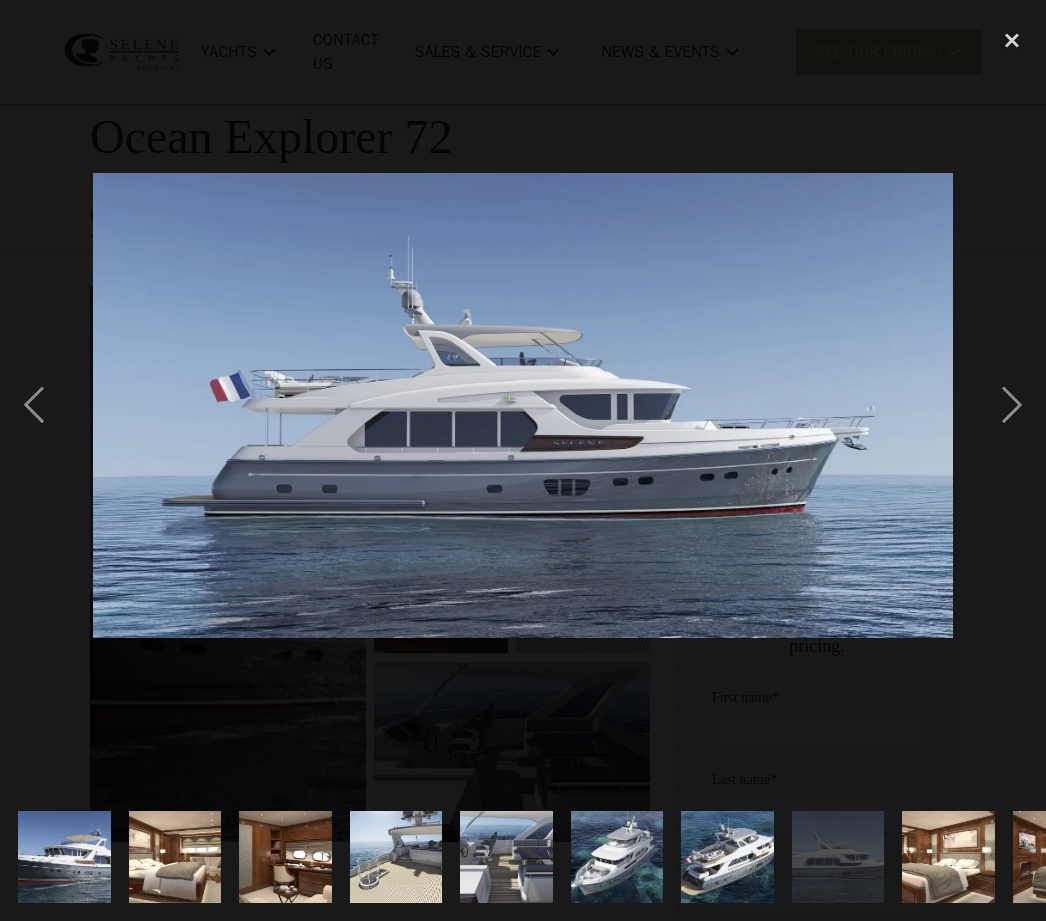 click at bounding box center (1012, 405) 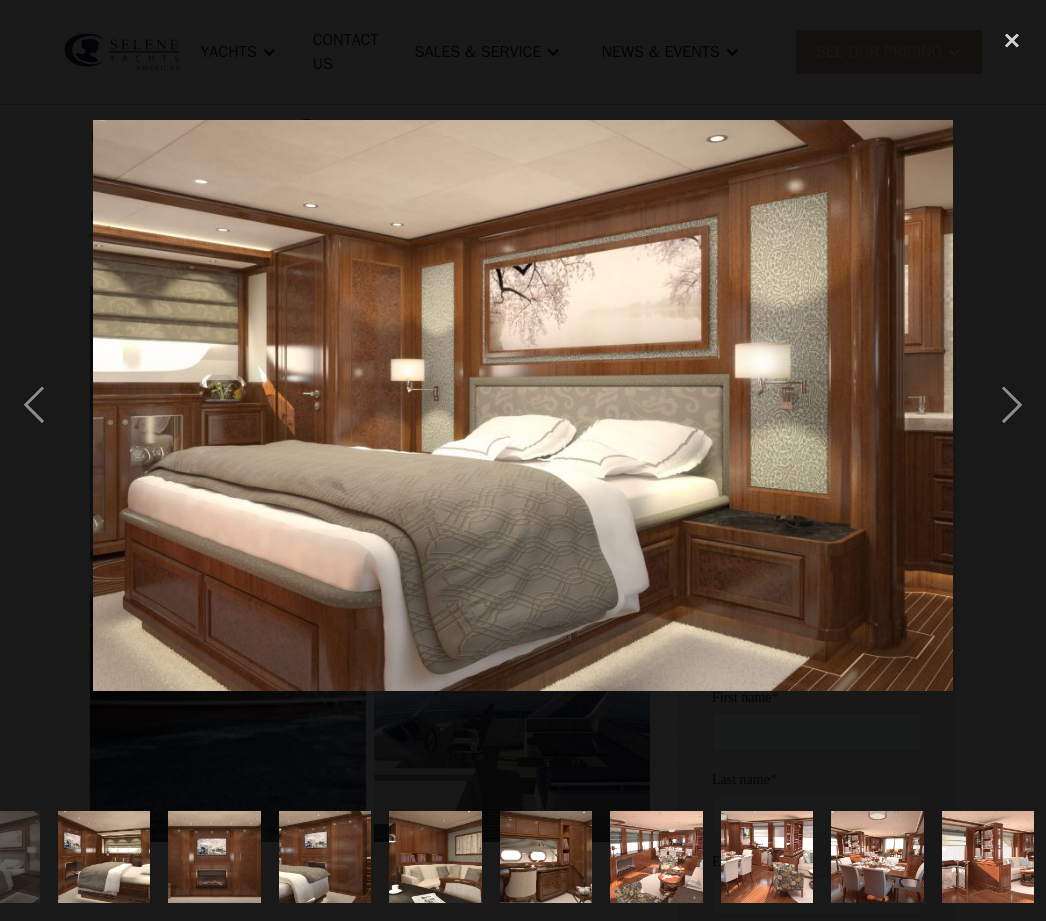 scroll, scrollTop: 0, scrollLeft: 955, axis: horizontal 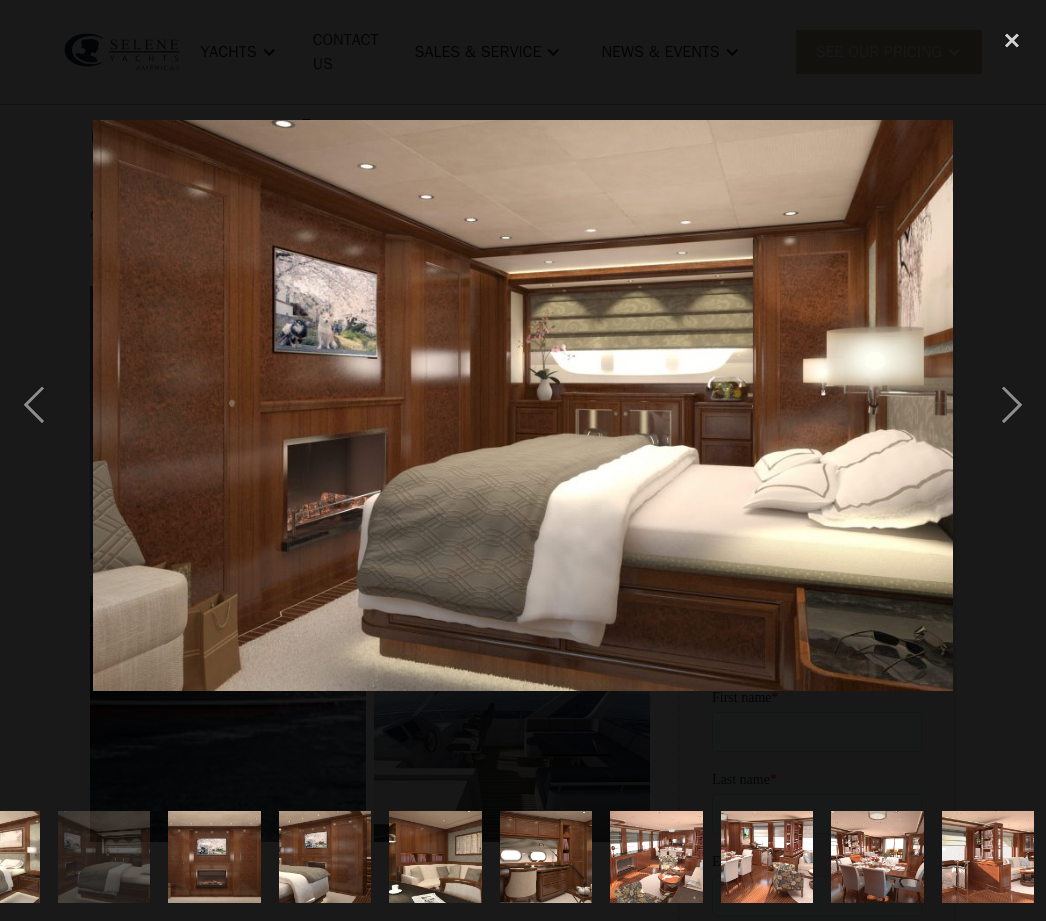 click at bounding box center (1012, 405) 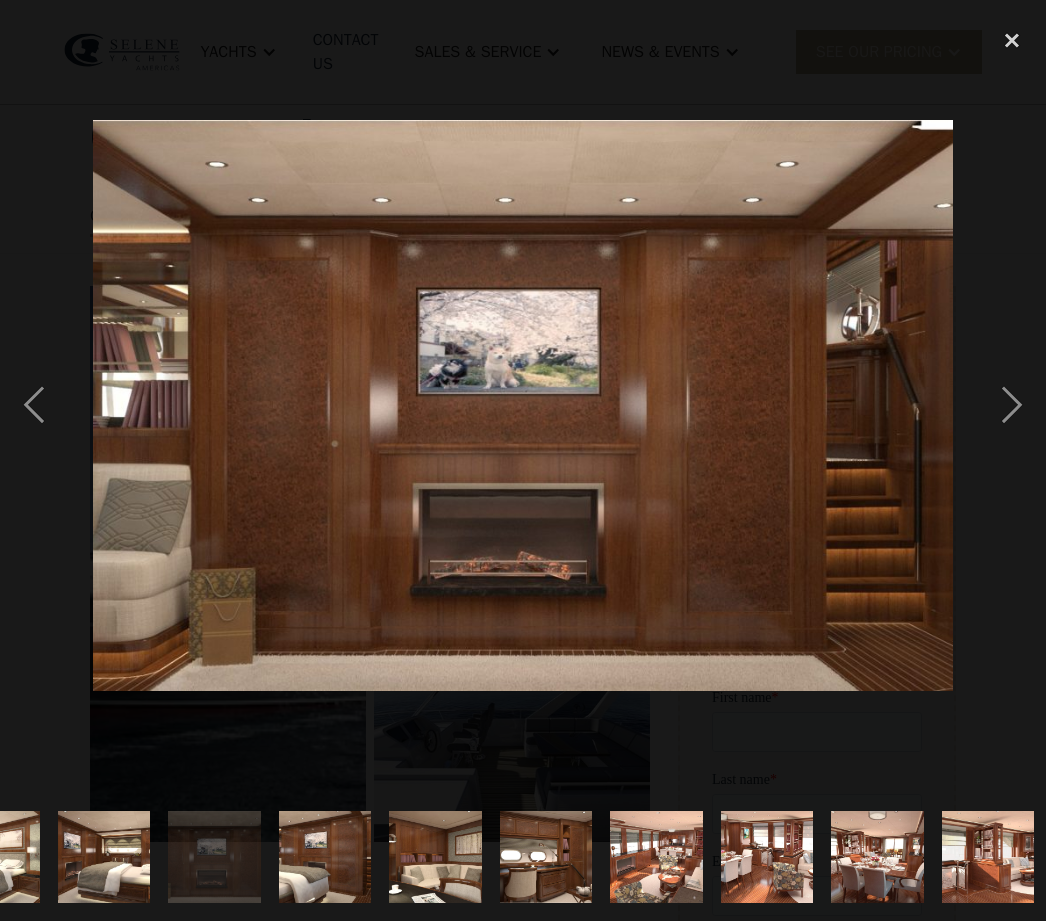 click at bounding box center [1012, 405] 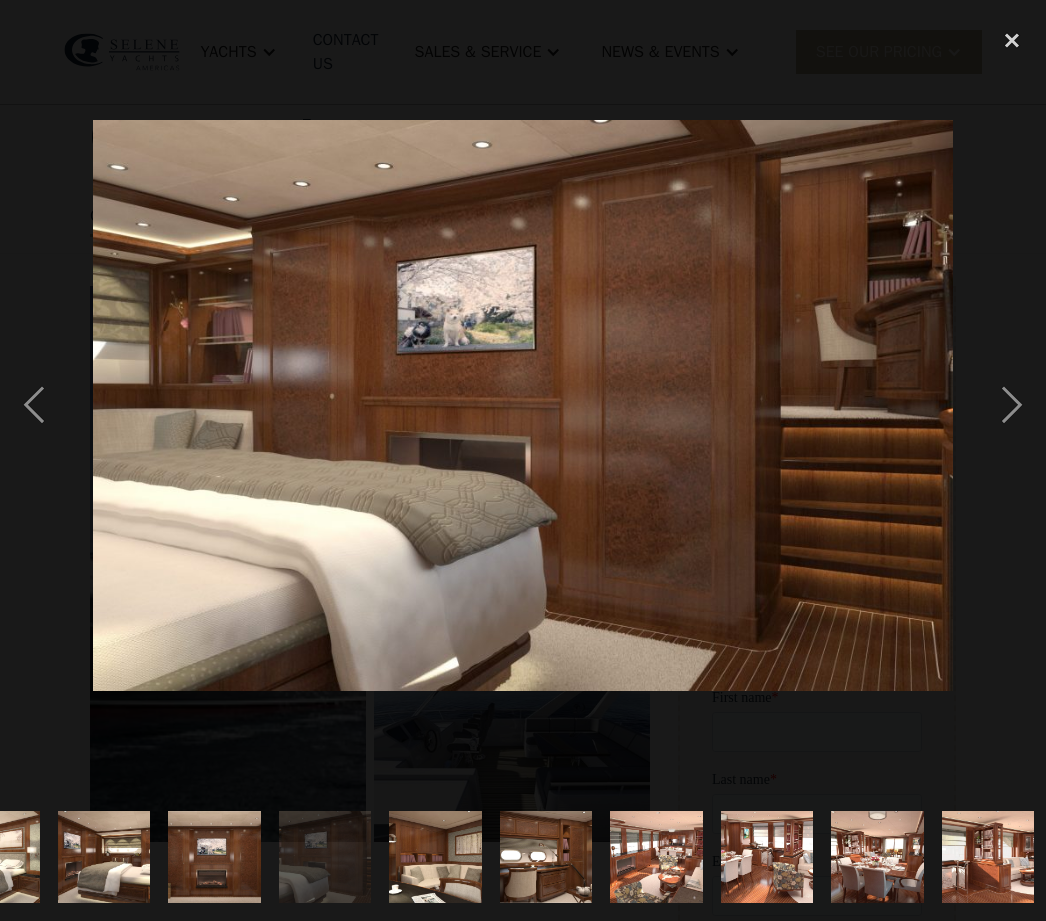 click at bounding box center (1012, 405) 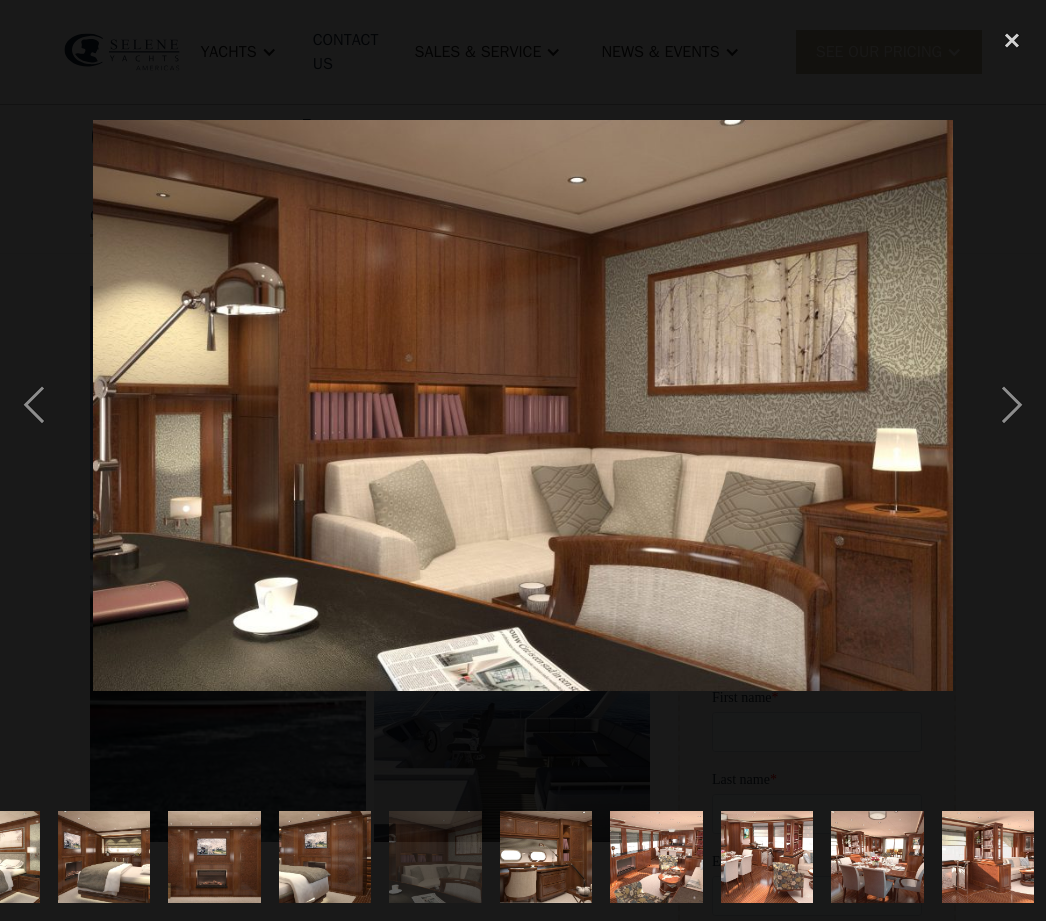 scroll, scrollTop: 0, scrollLeft: 0, axis: both 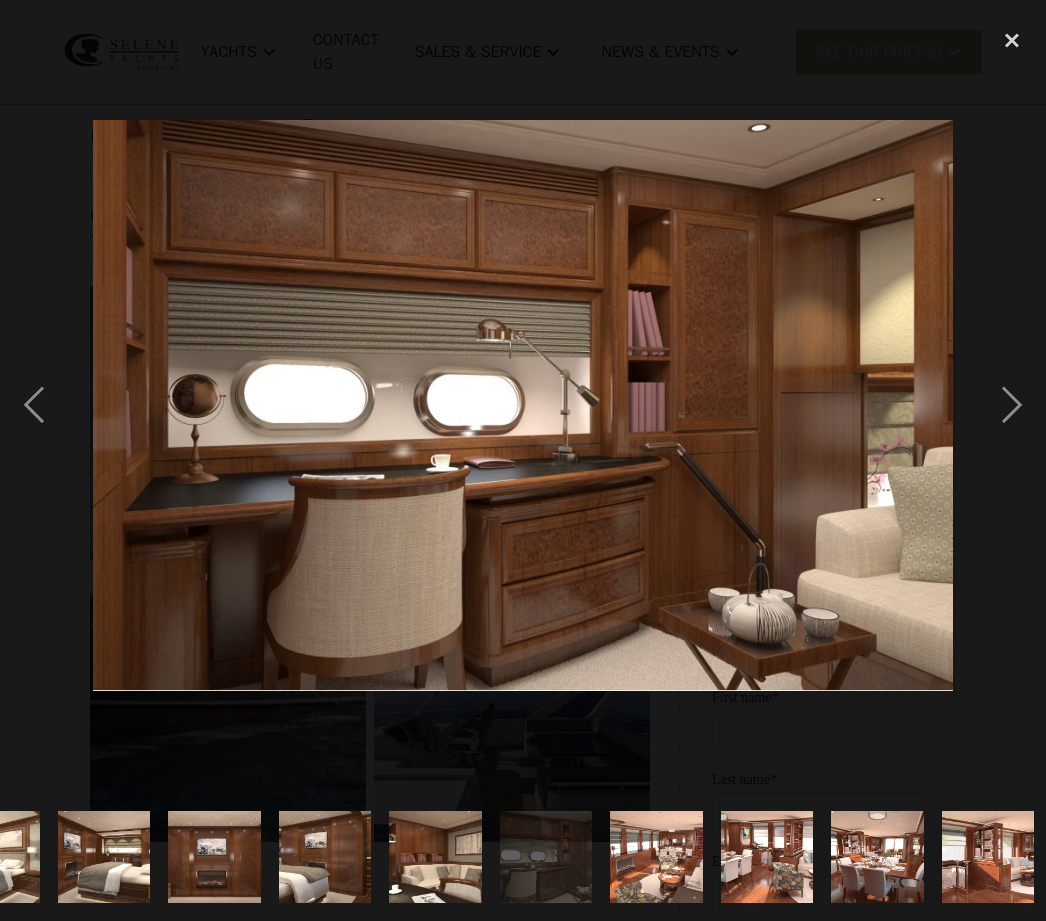 click at bounding box center (1012, 405) 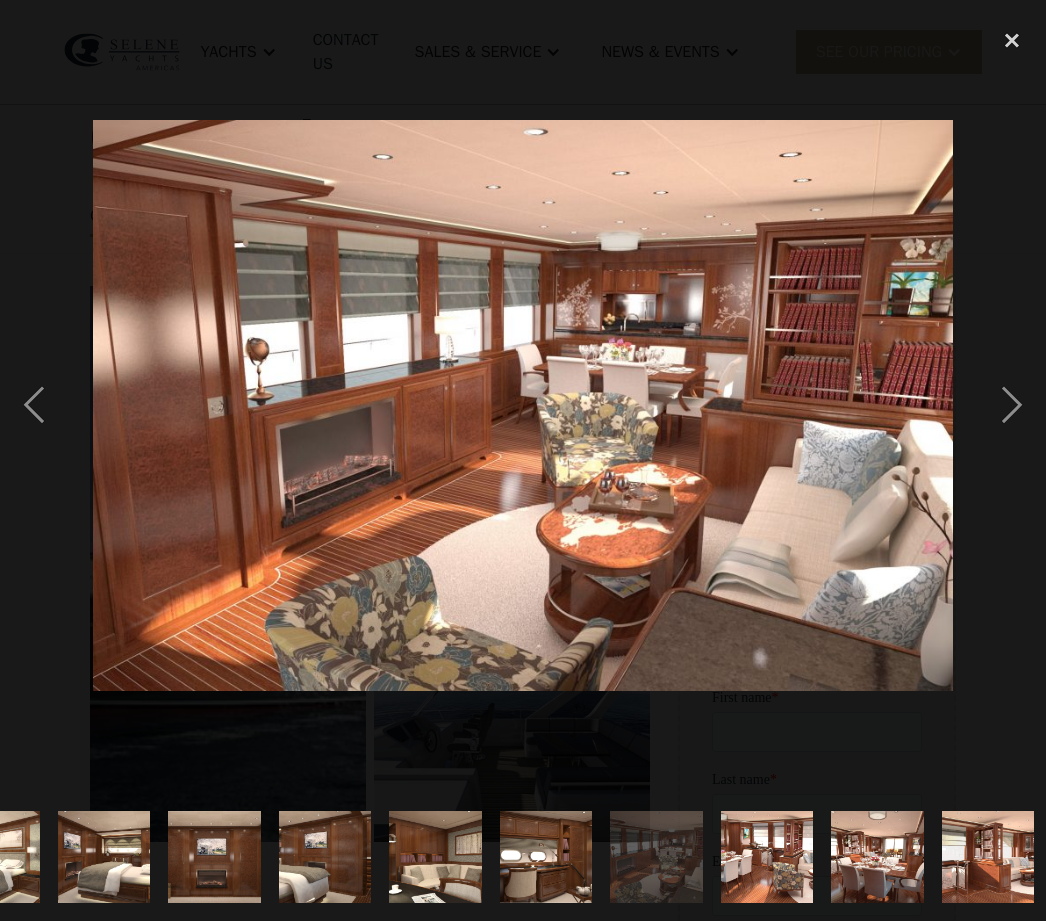 click at bounding box center (1012, 405) 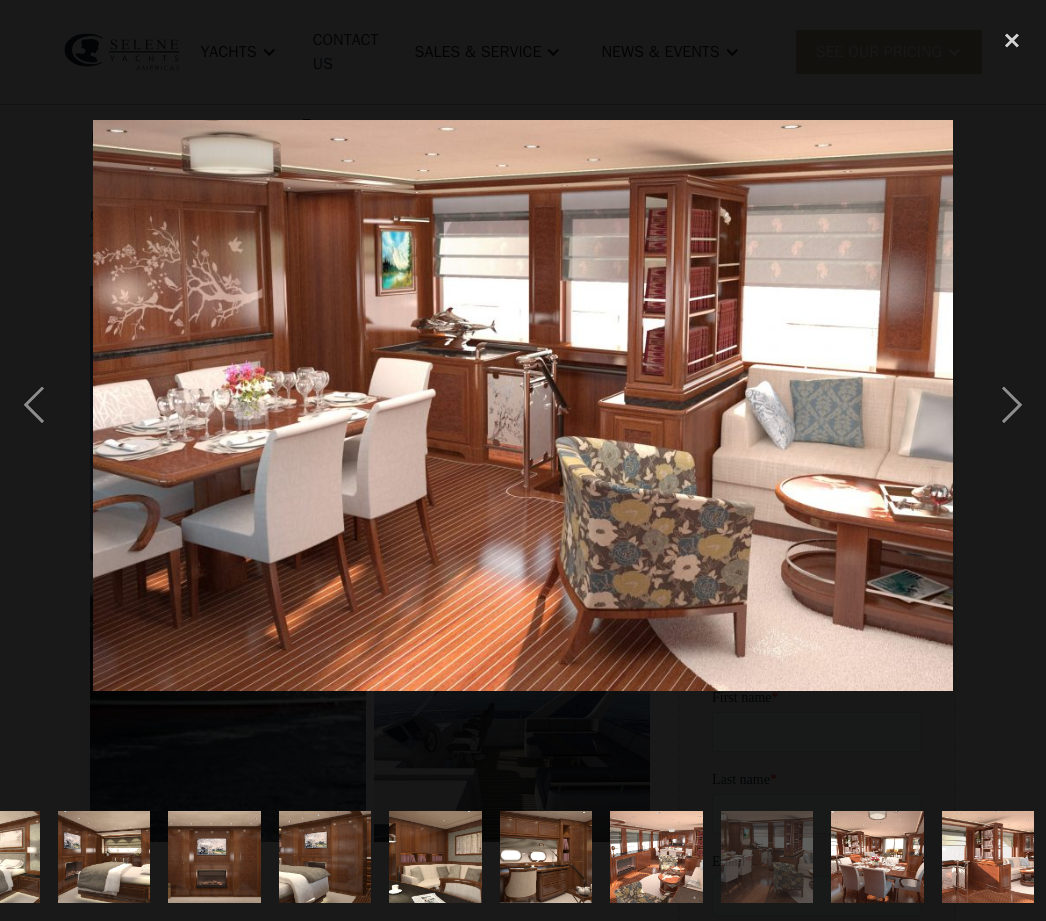 click at bounding box center [1012, 405] 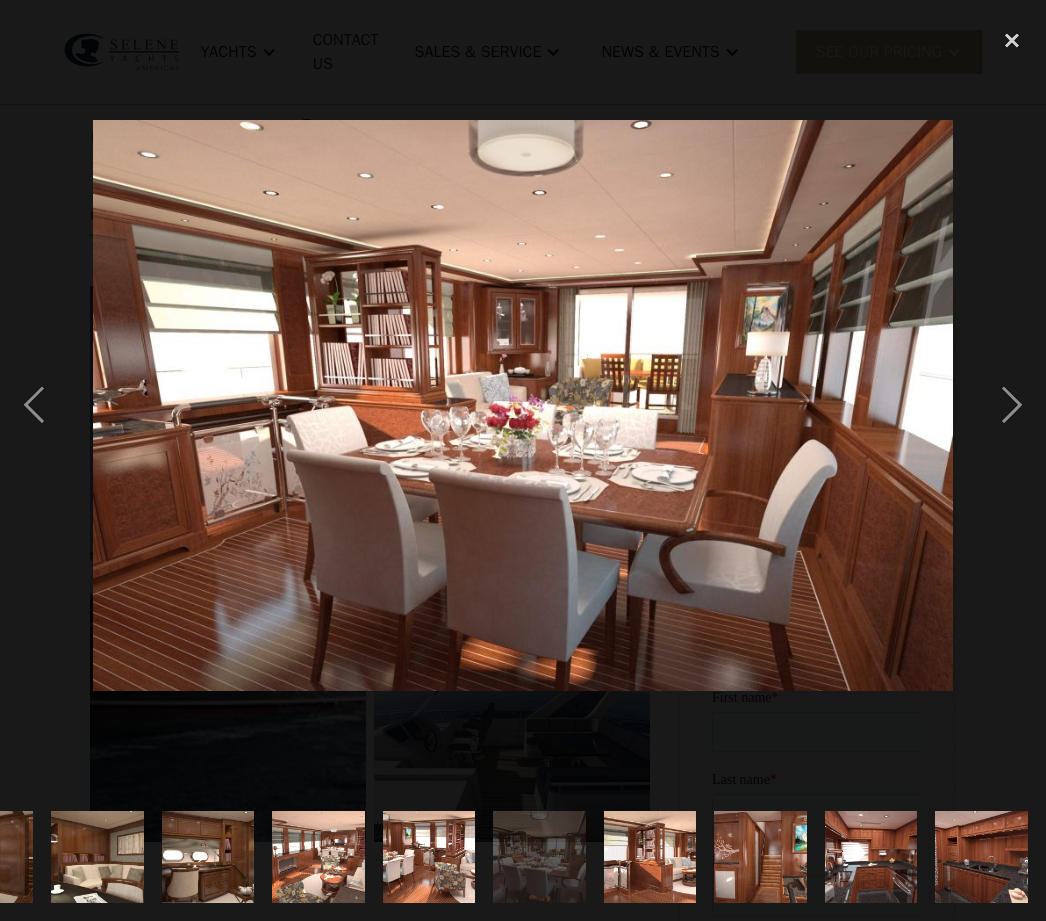 scroll, scrollTop: 0, scrollLeft: 1456, axis: horizontal 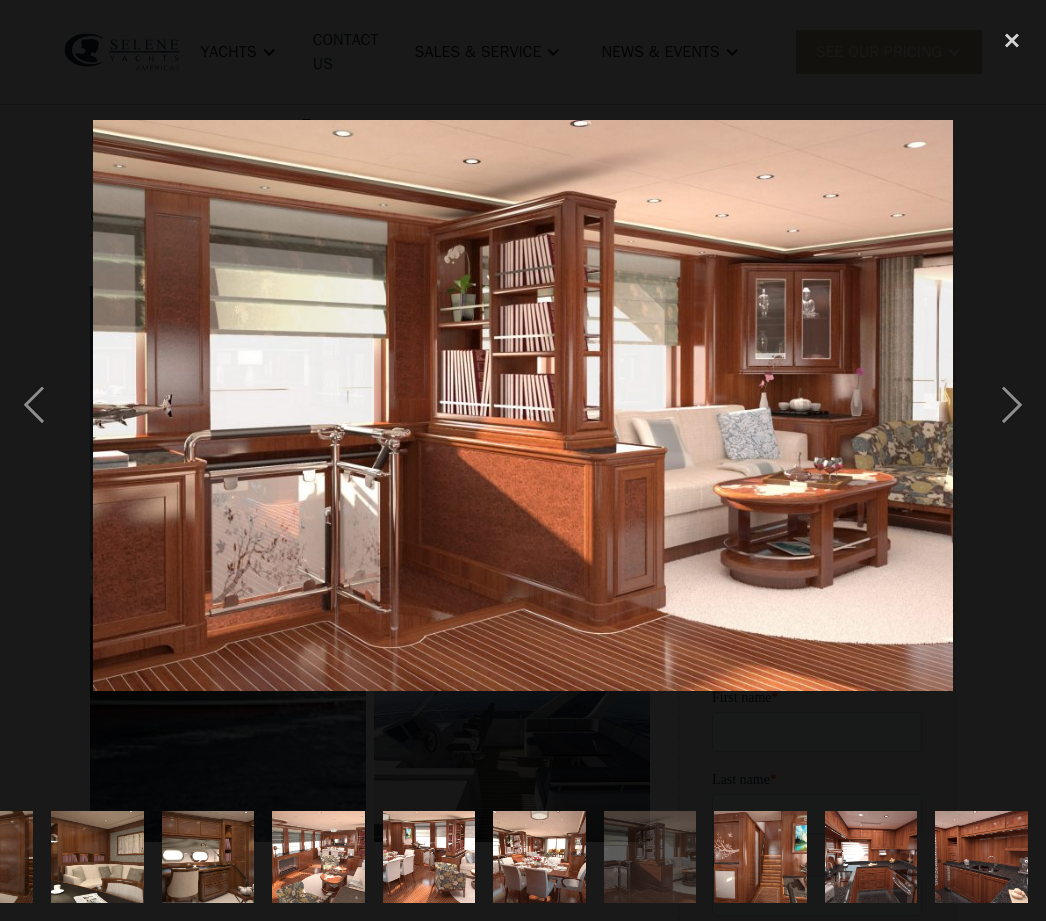 click at bounding box center [1012, 405] 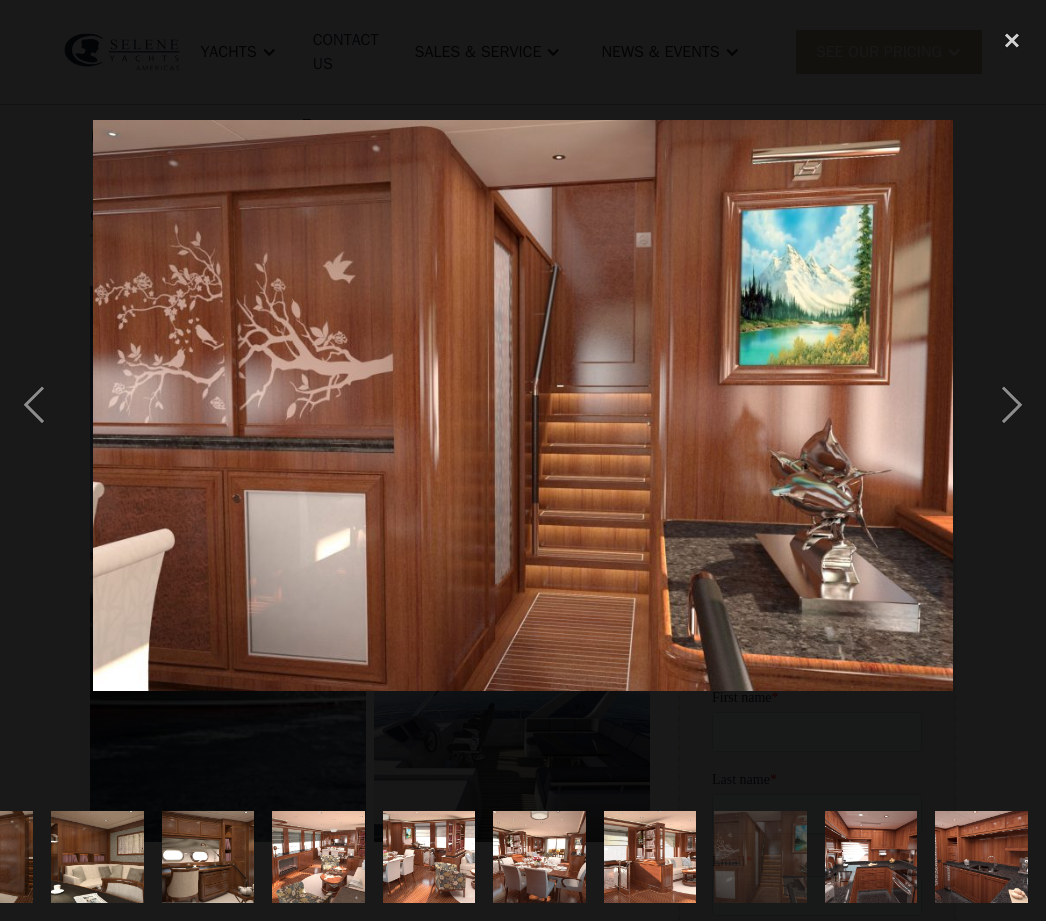 click at bounding box center (1012, 405) 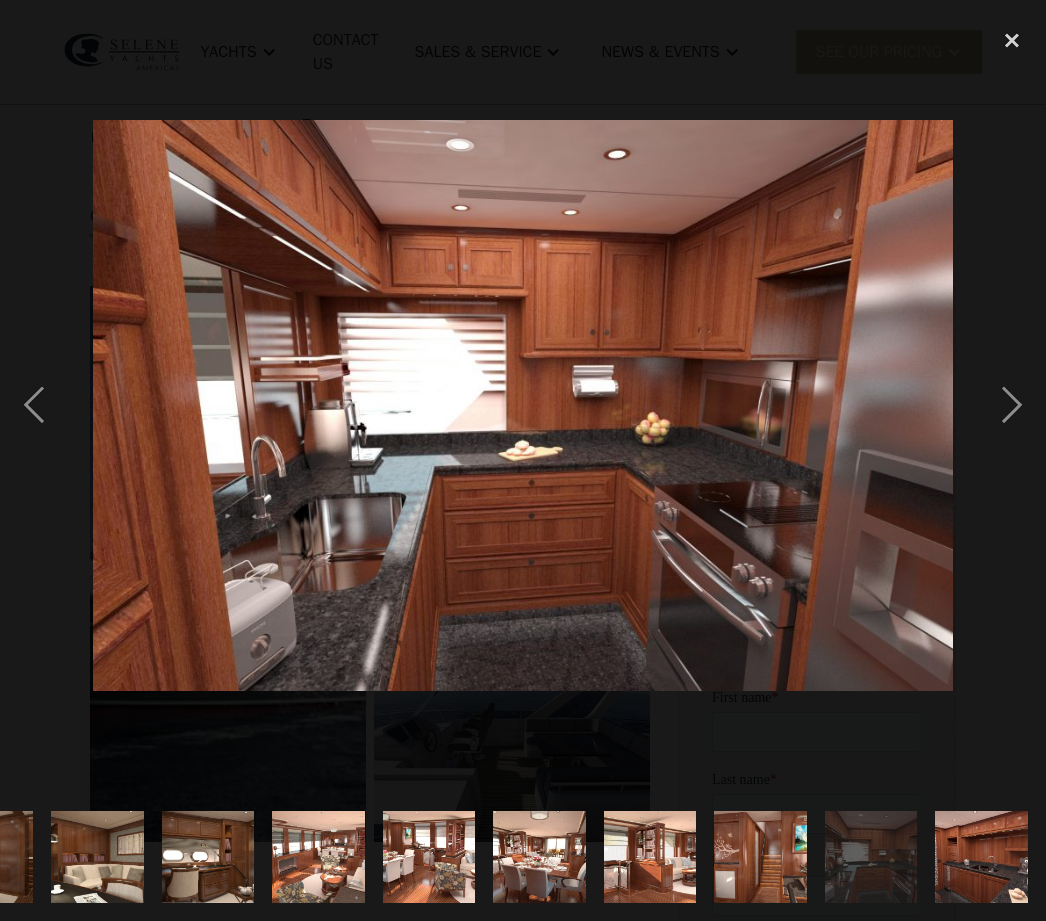 click at bounding box center (1012, 405) 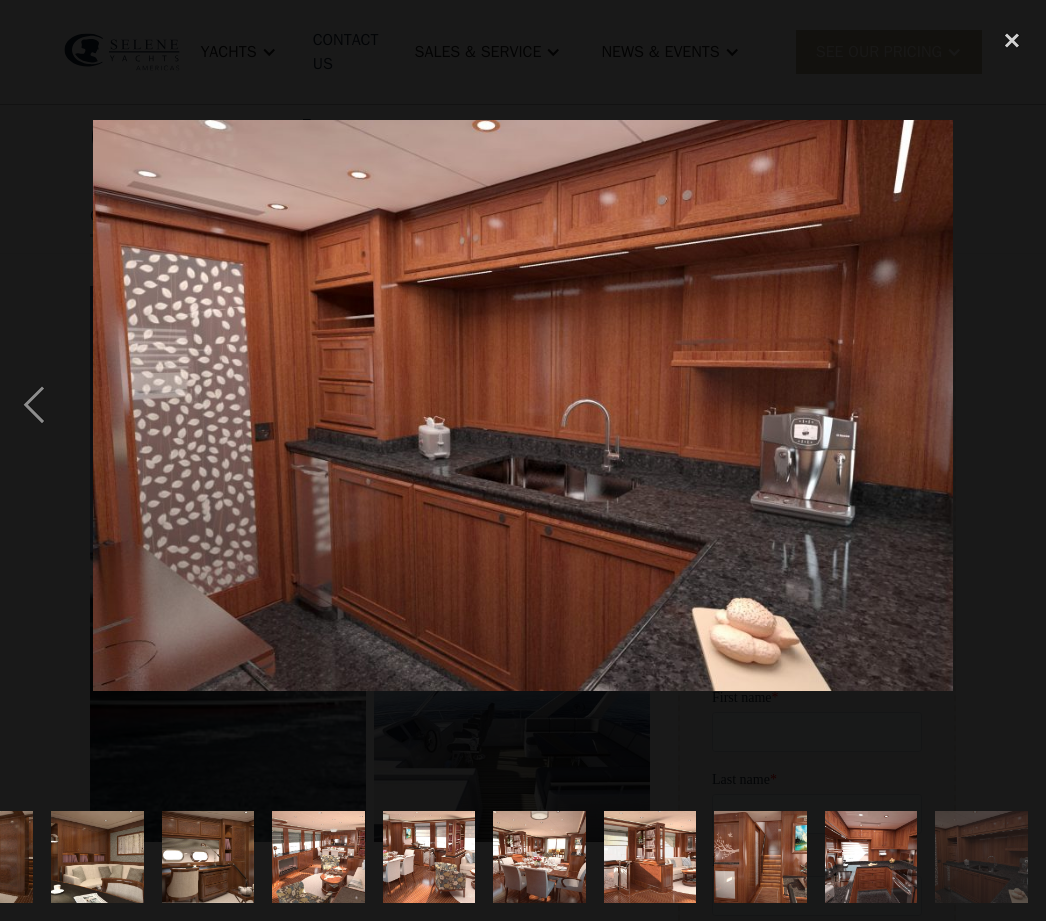 click at bounding box center [1012, 405] 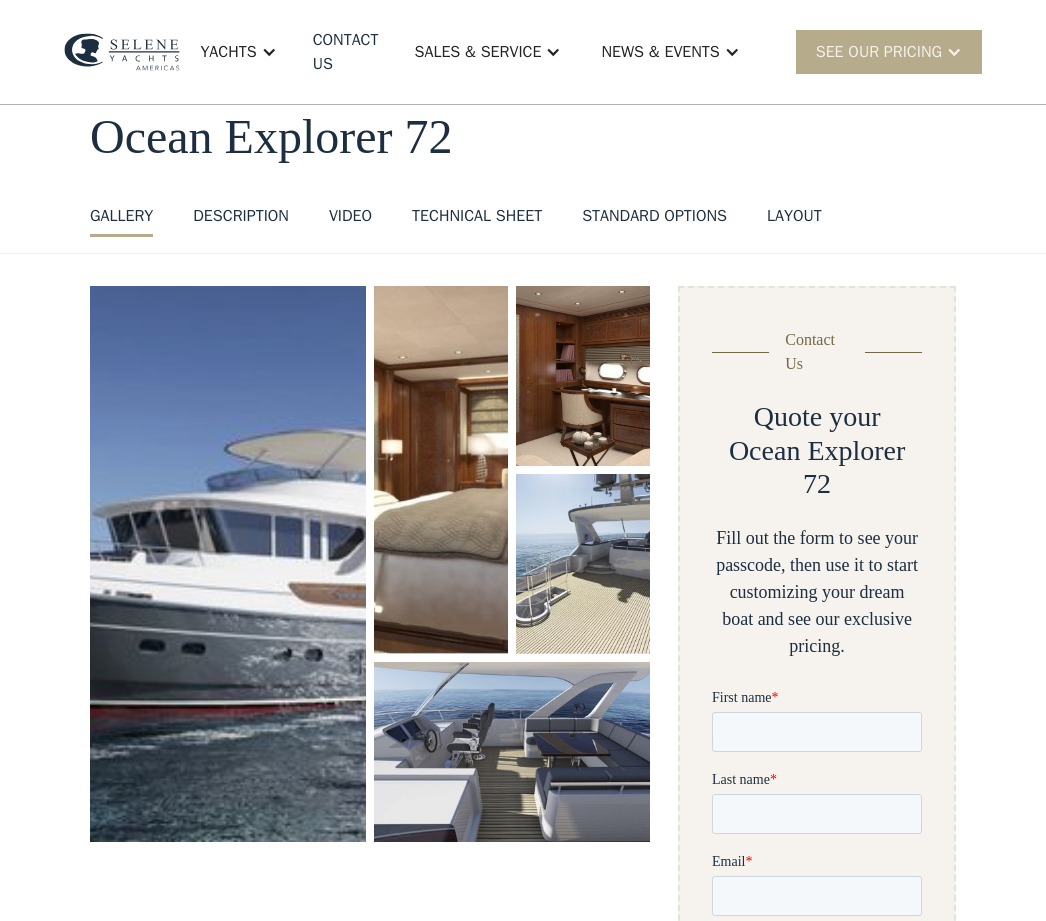 scroll, scrollTop: 0, scrollLeft: 0, axis: both 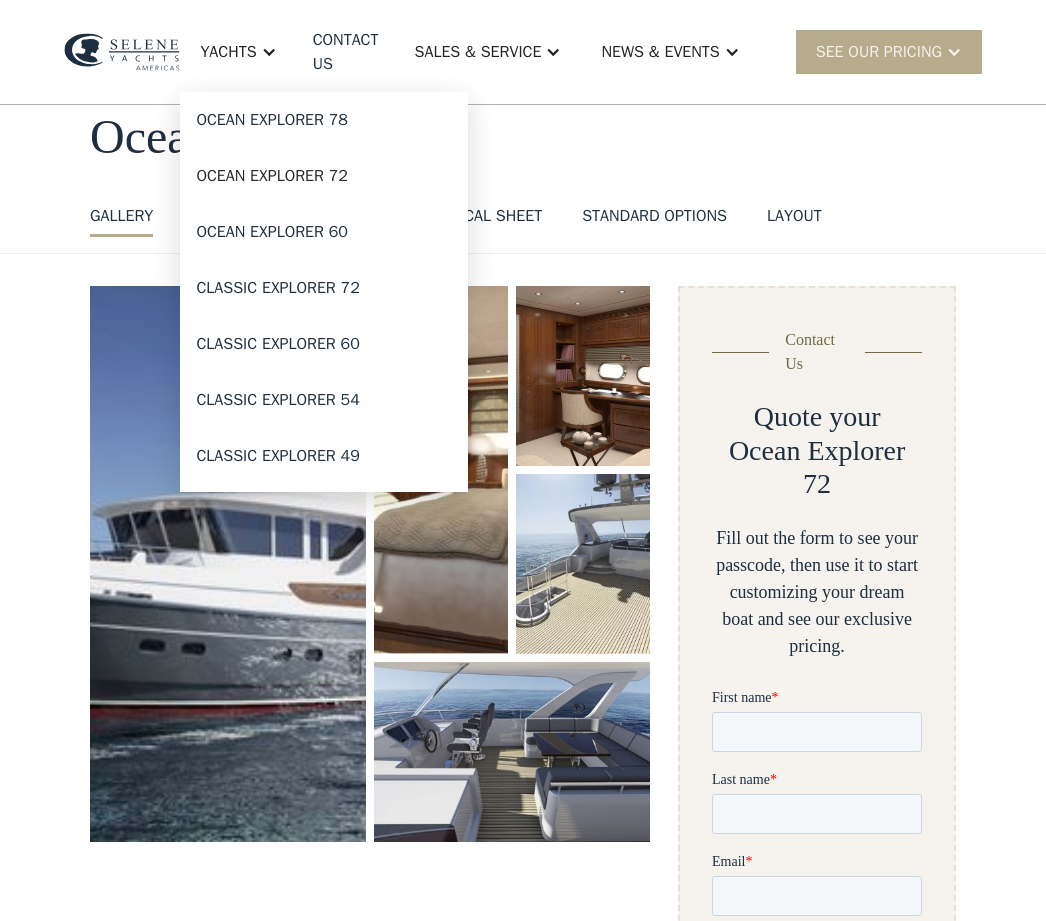 click on "Ocean Explorer 78" at bounding box center [324, 120] 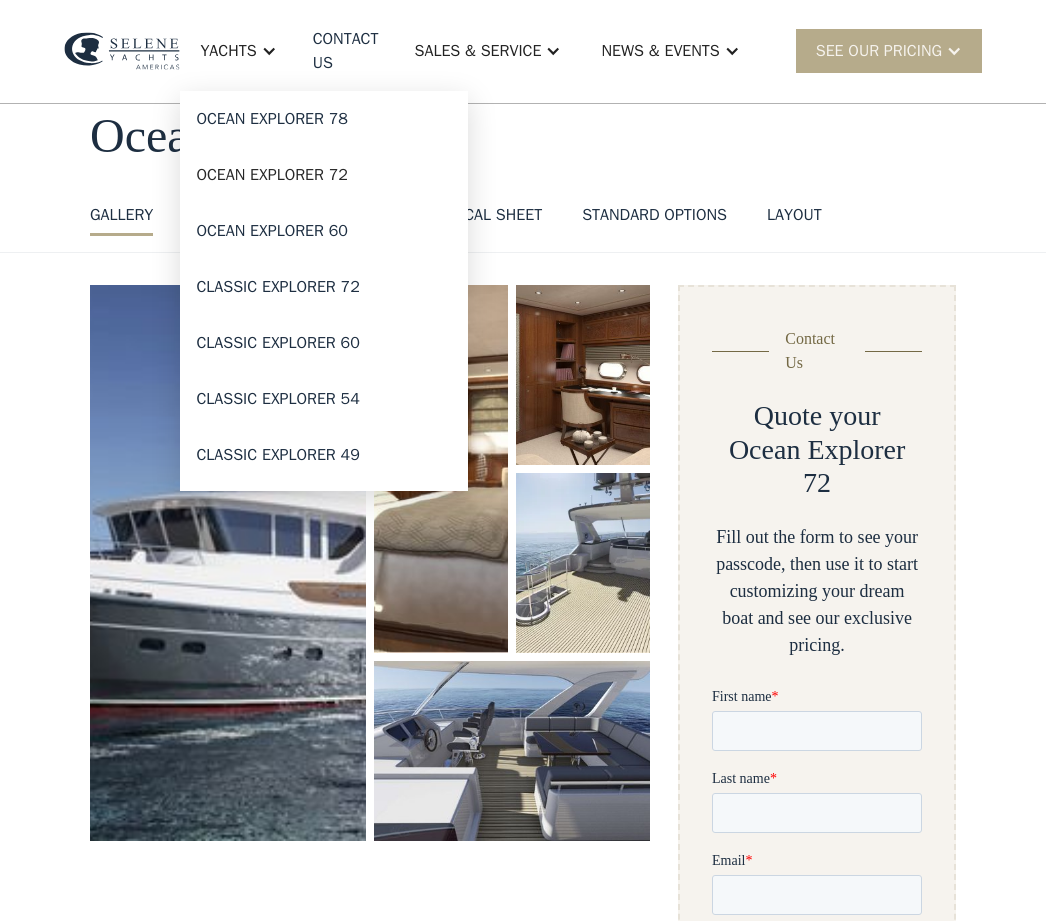 scroll, scrollTop: 171, scrollLeft: 0, axis: vertical 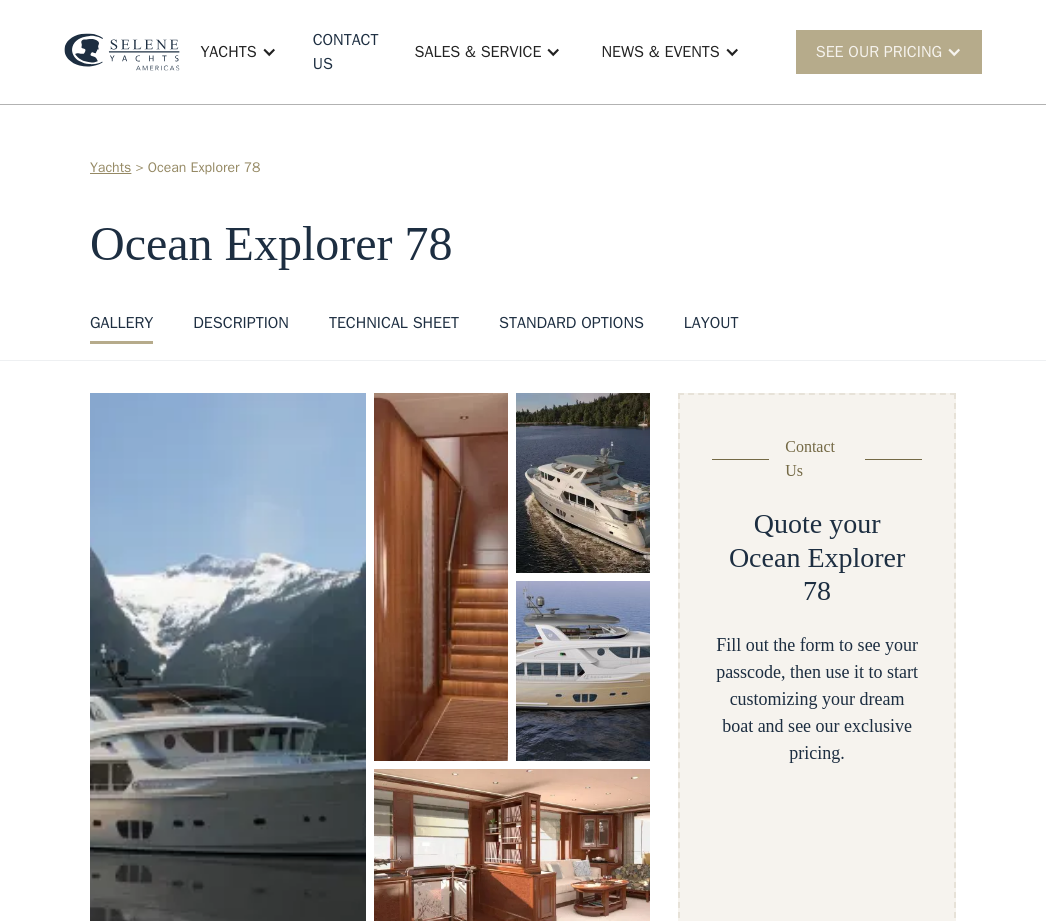 click at bounding box center (228, 671) 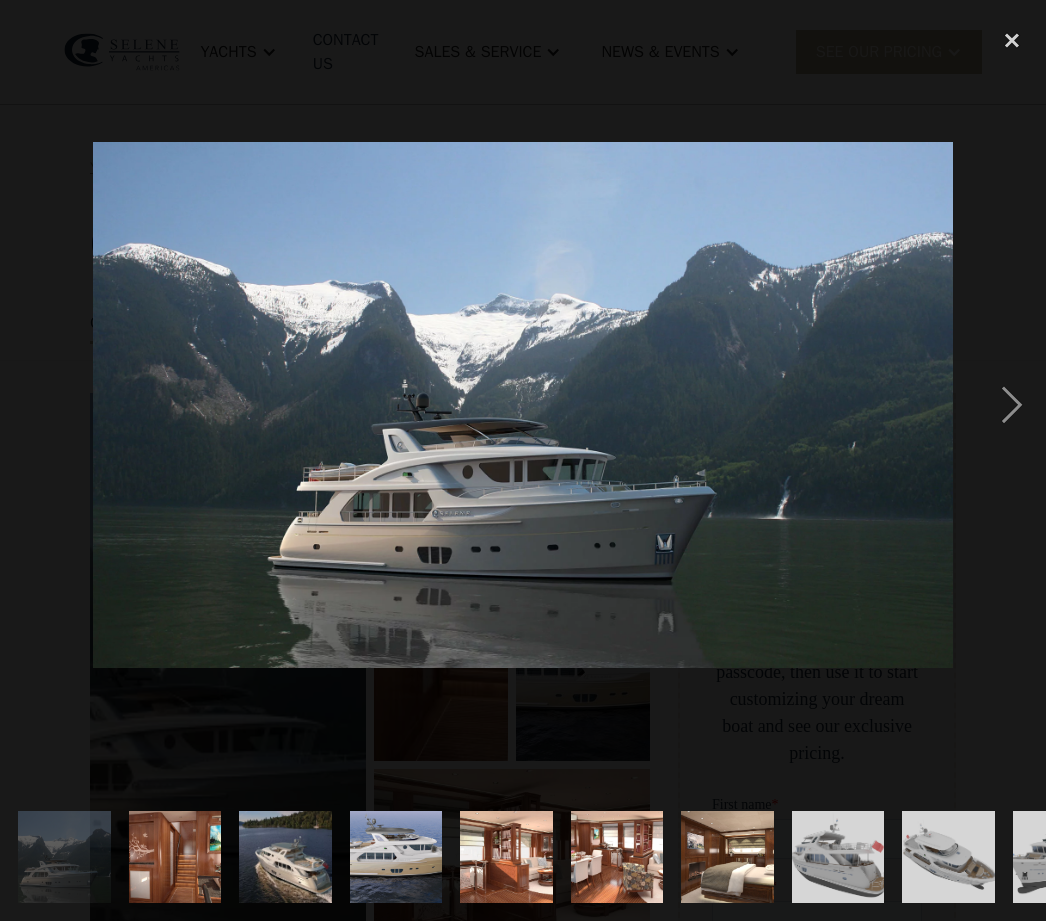 scroll, scrollTop: 0, scrollLeft: 0, axis: both 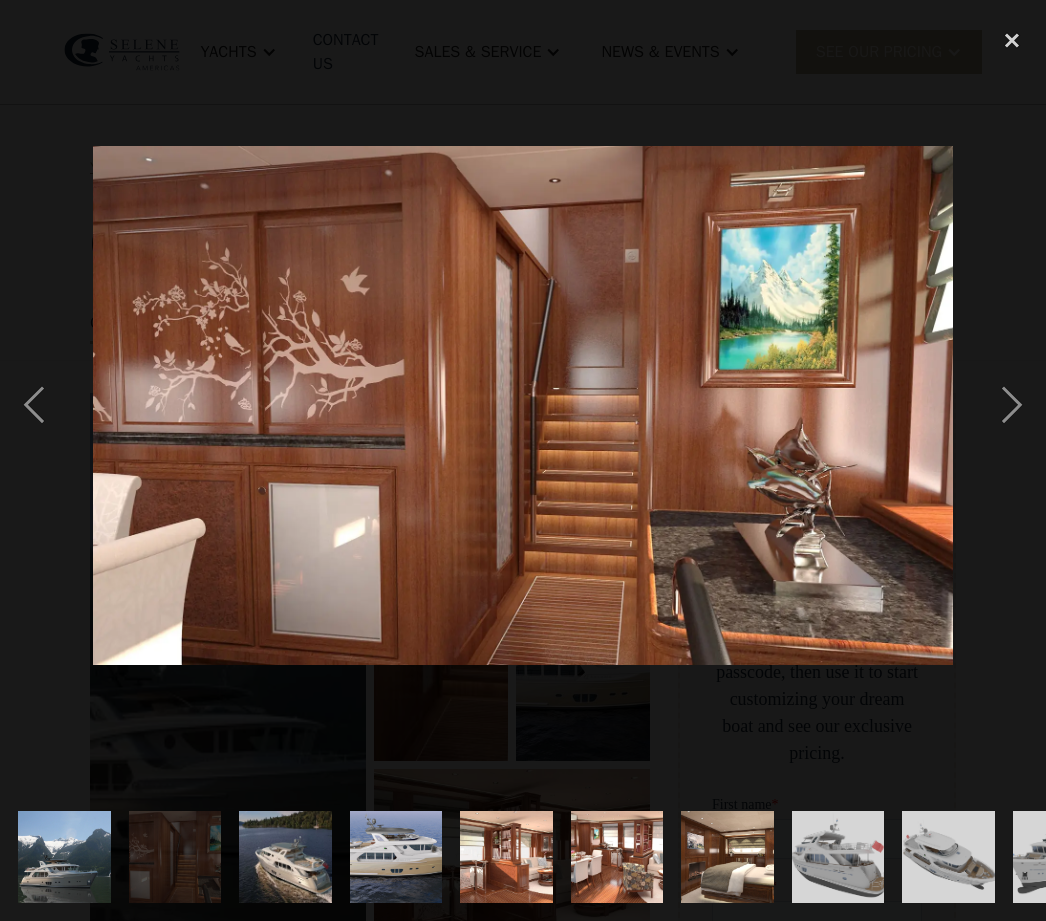 click at bounding box center [1012, 405] 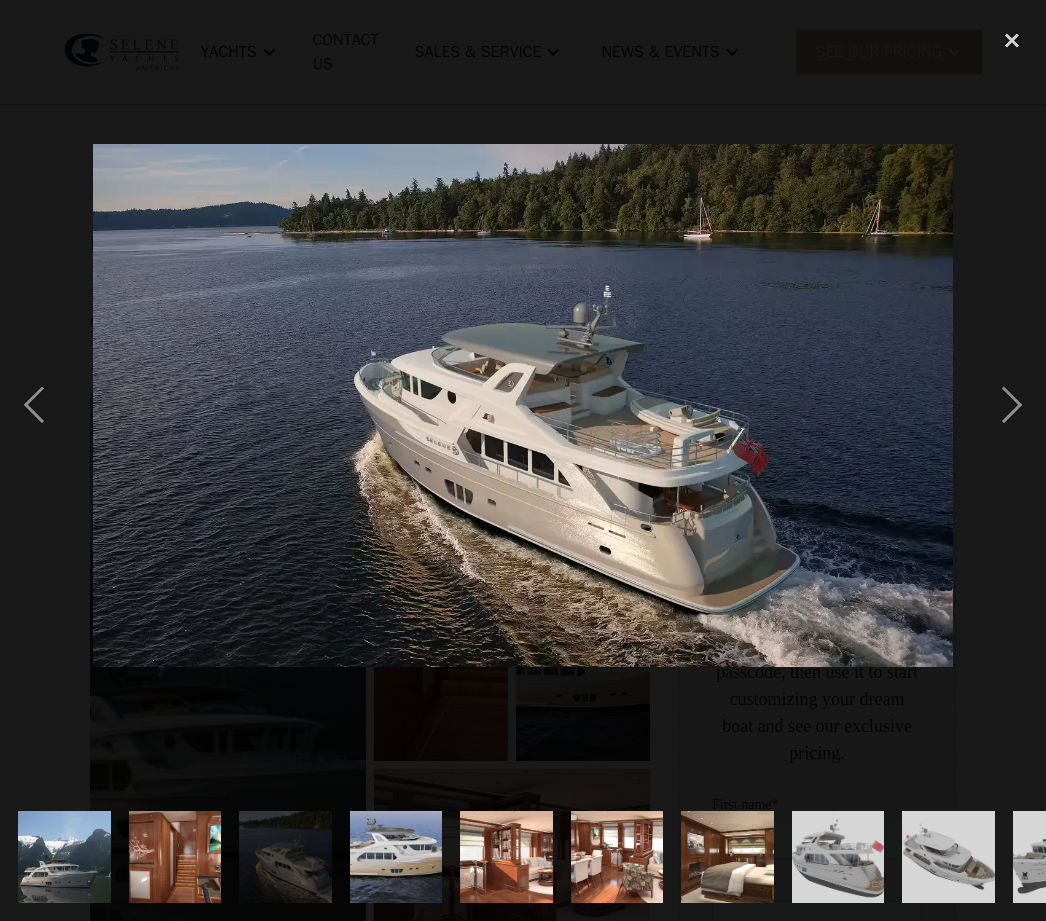 click at bounding box center (1012, 405) 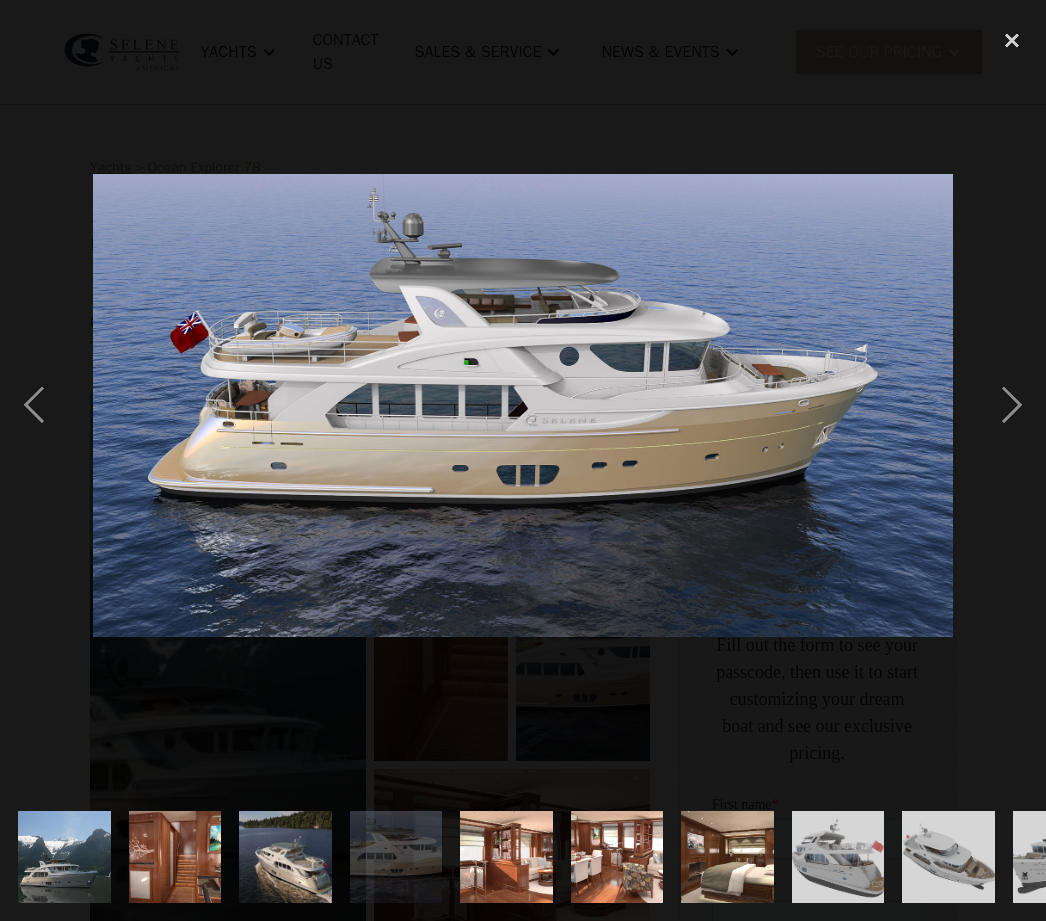 click at bounding box center (1012, 405) 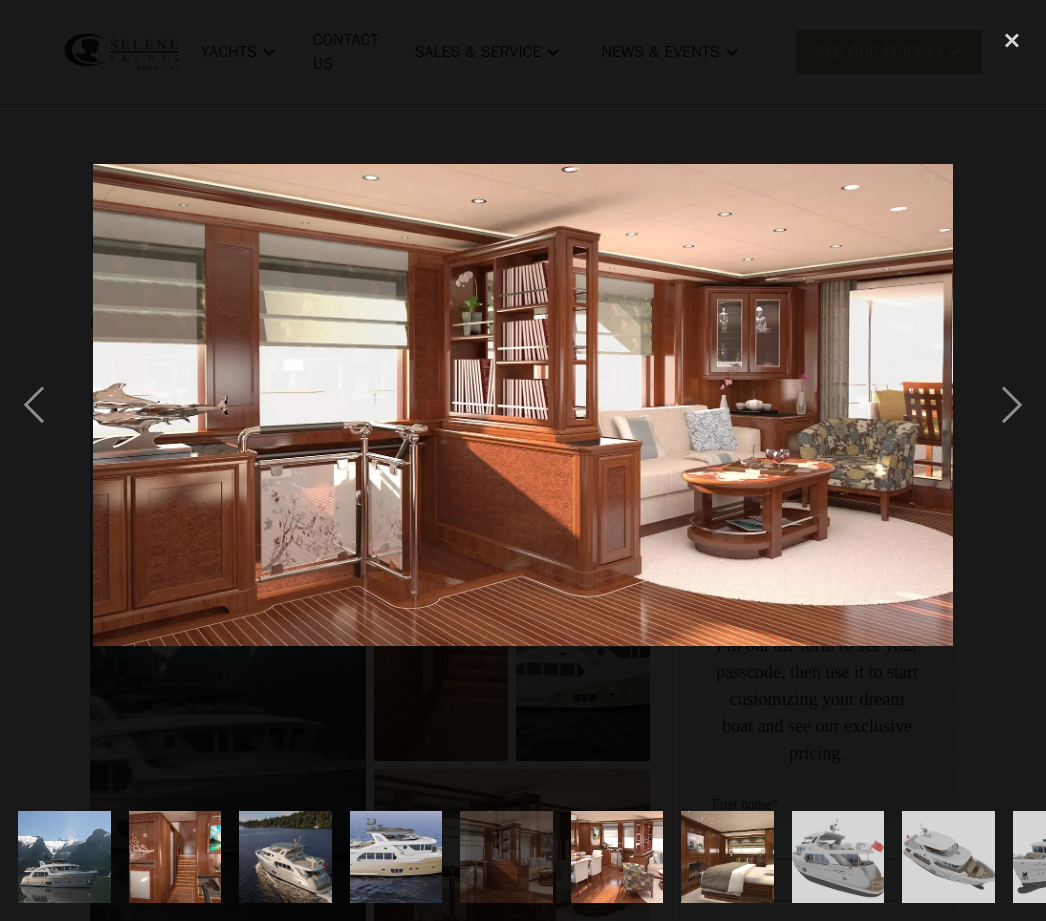click at bounding box center [1012, 405] 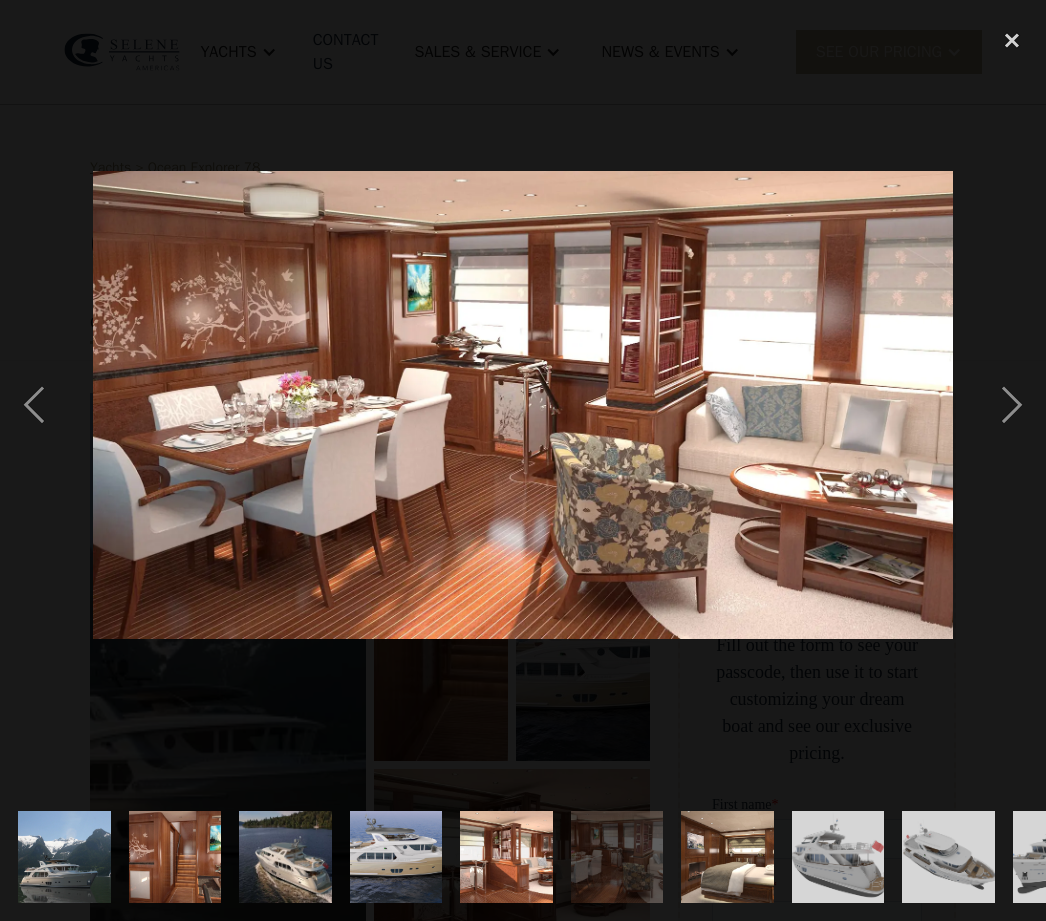 click at bounding box center (1012, 405) 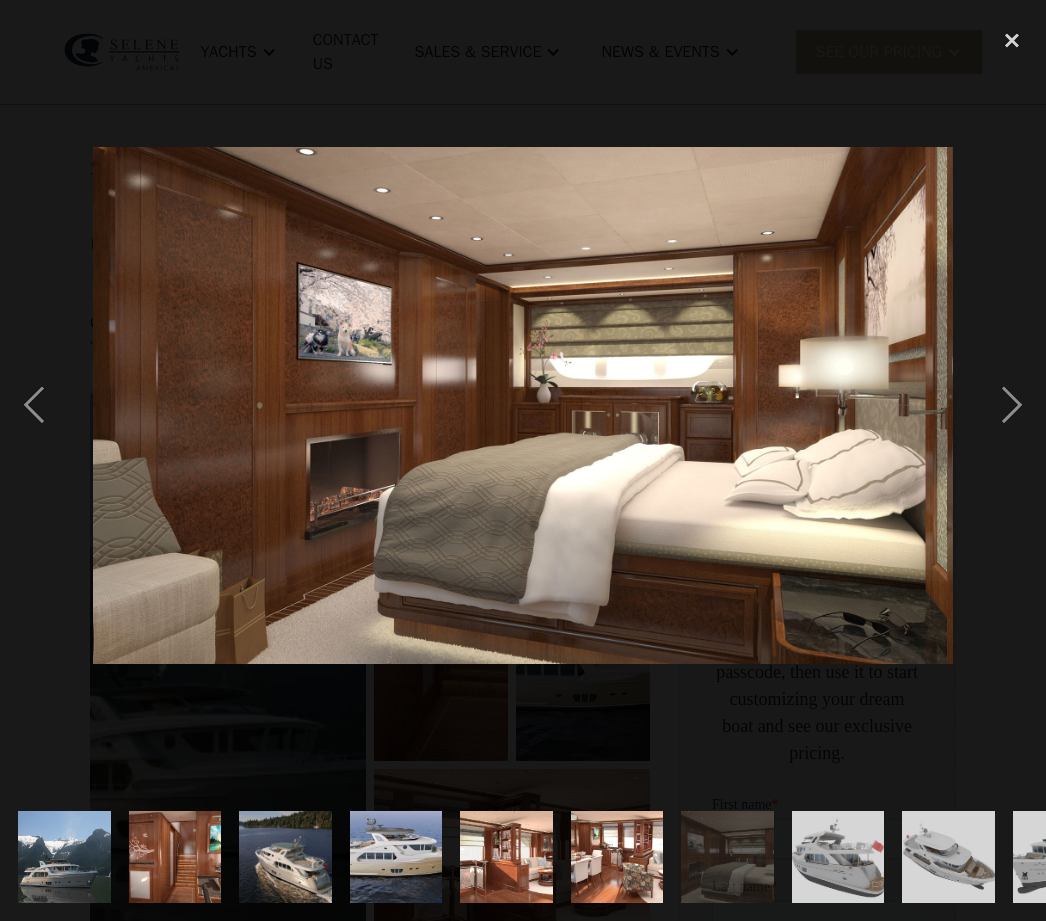 click at bounding box center (1012, 405) 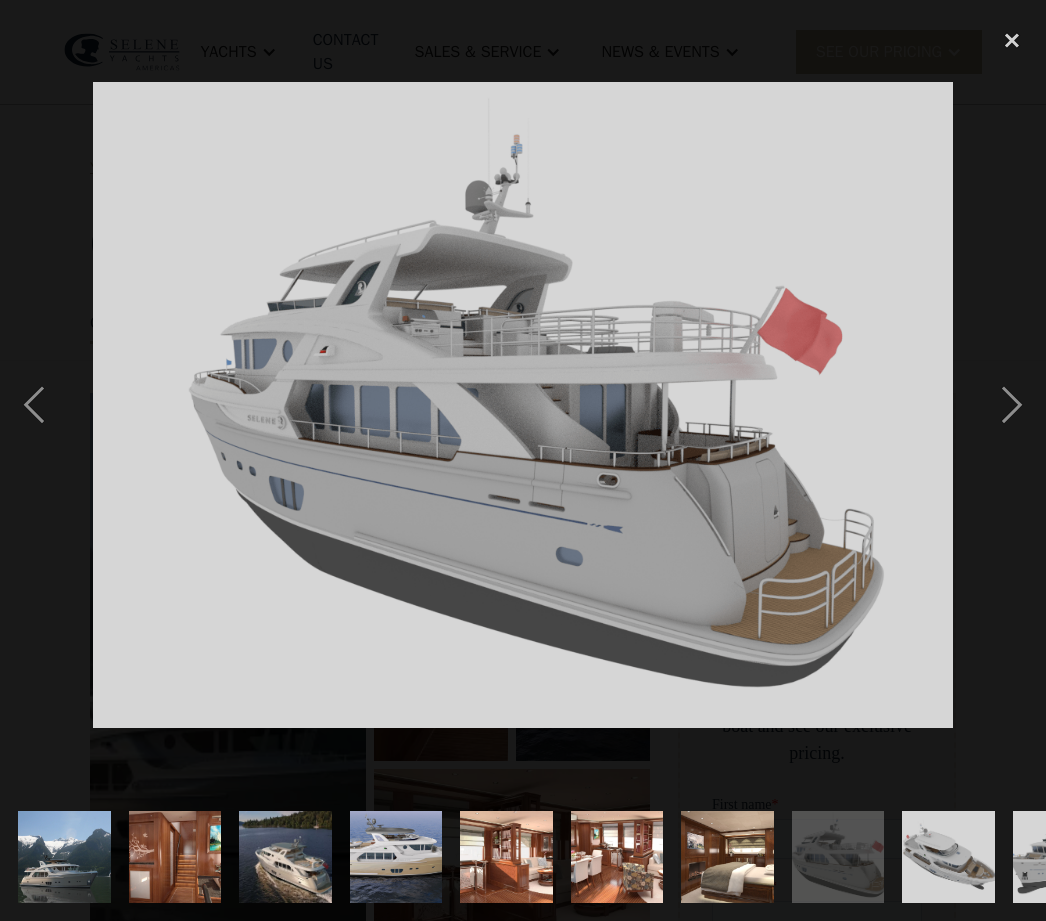 click at bounding box center (1012, 405) 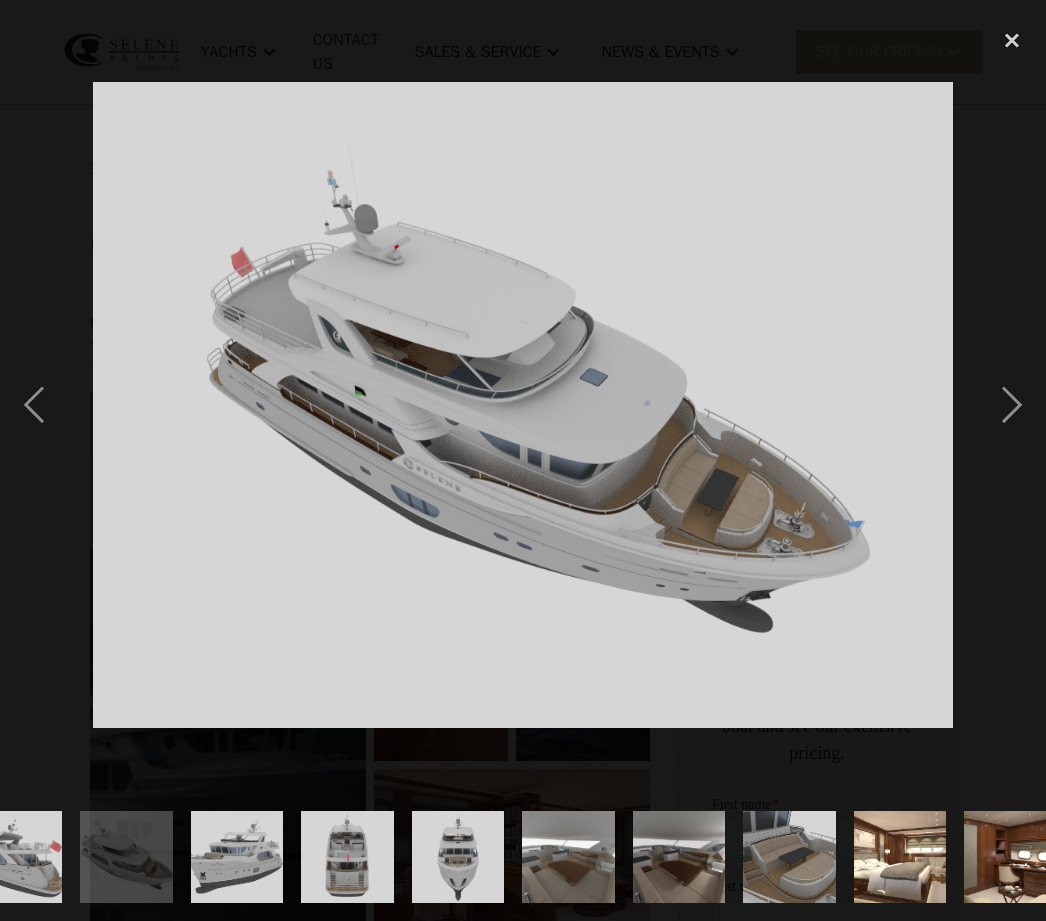 scroll, scrollTop: 0, scrollLeft: 955, axis: horizontal 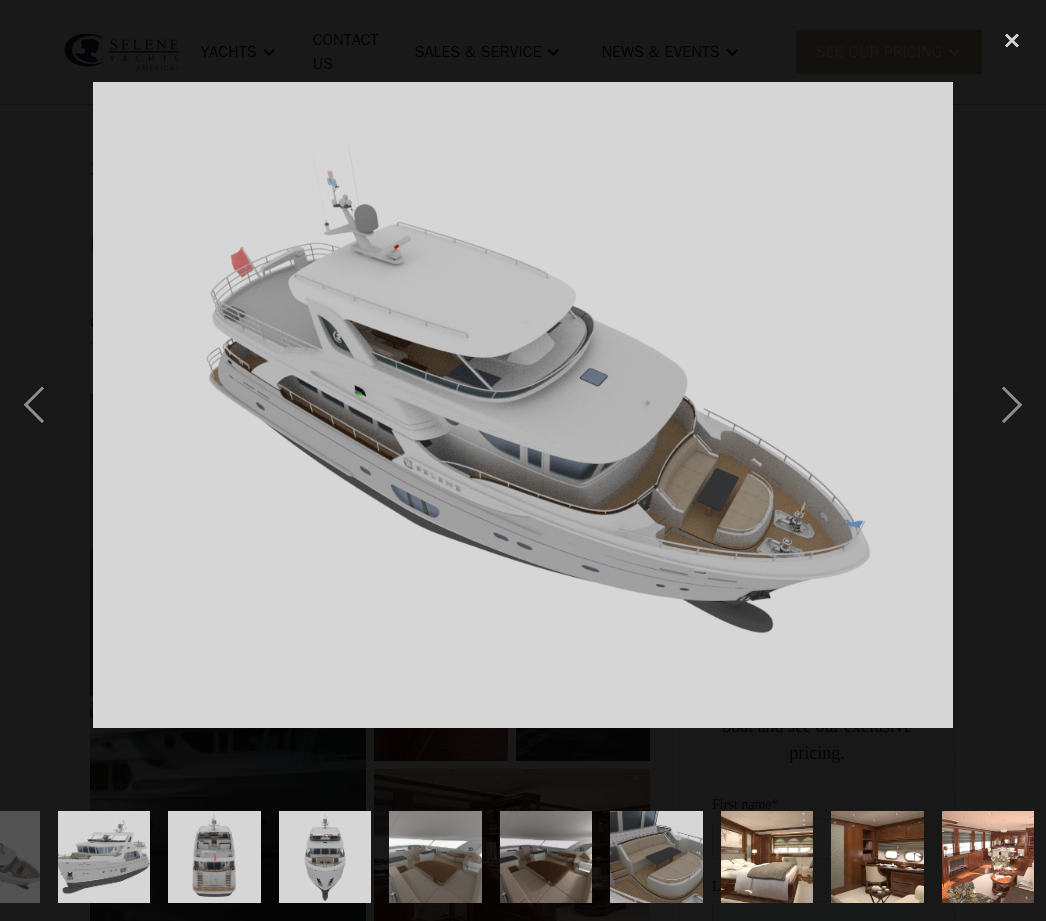 click at bounding box center [1012, 405] 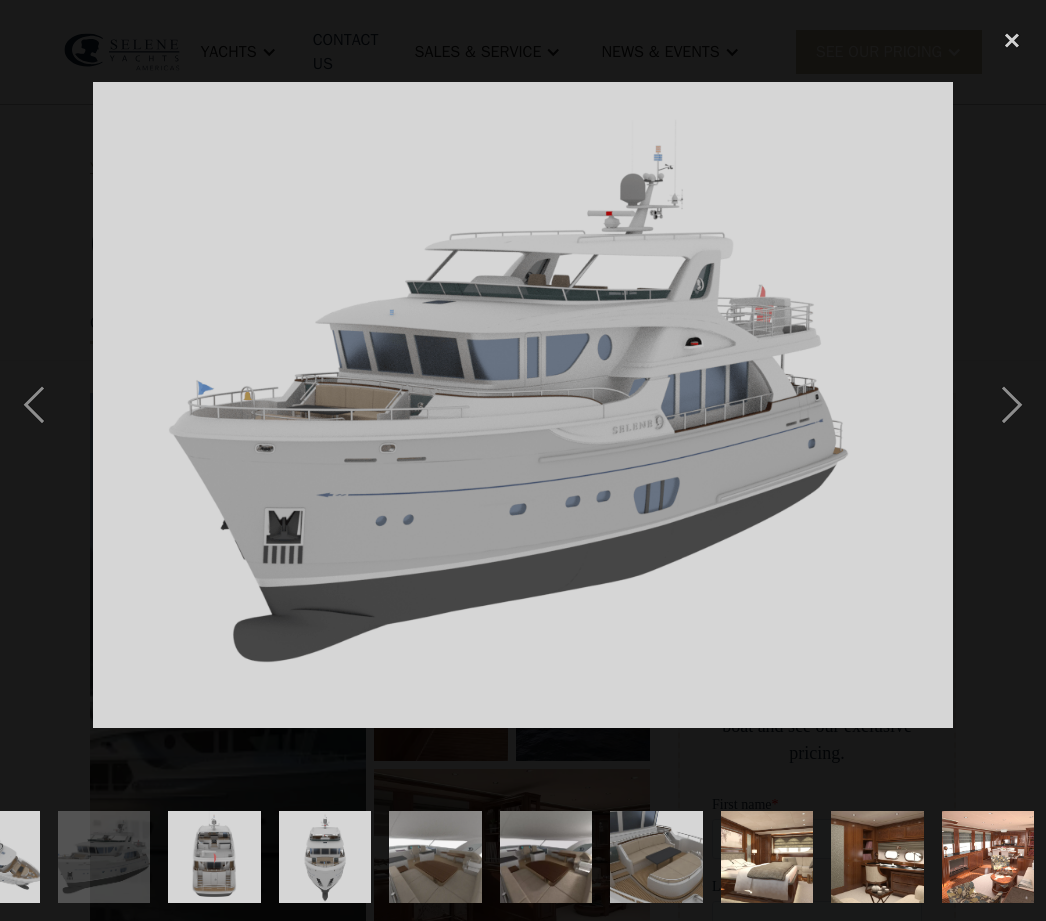 click at bounding box center [1012, 405] 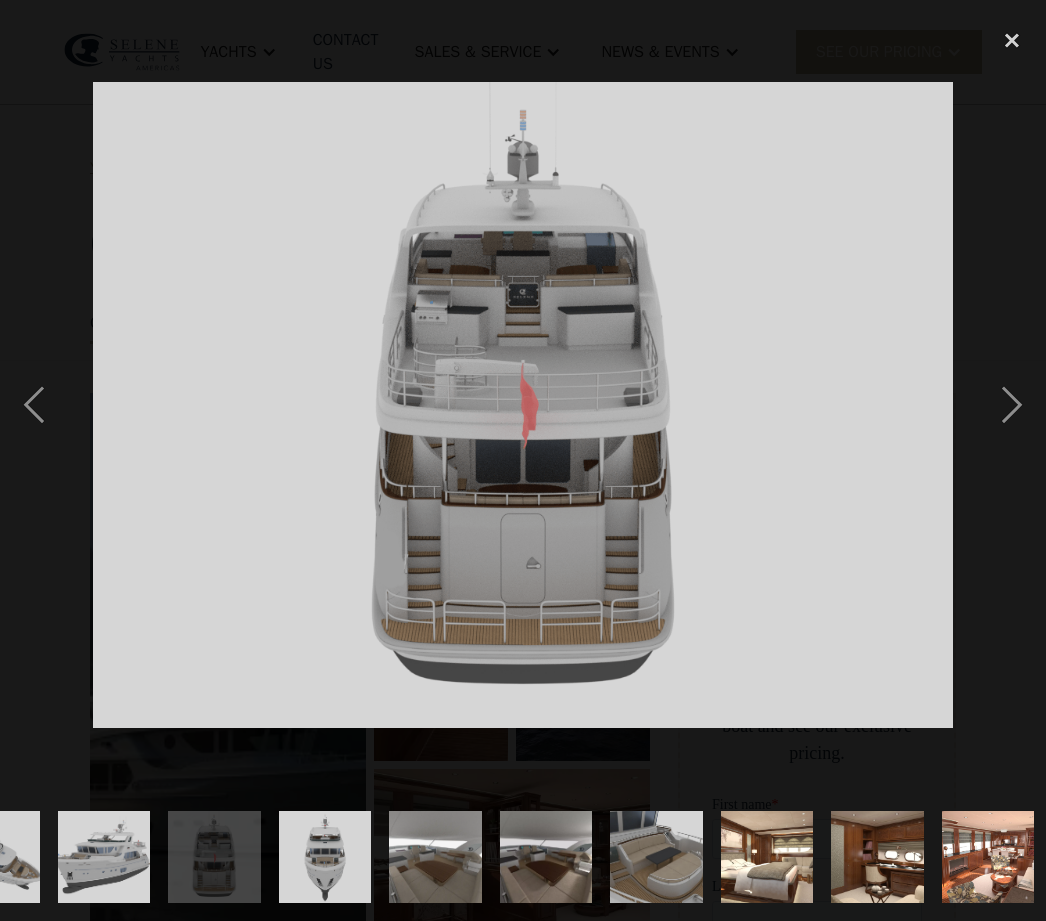 click at bounding box center (1012, 405) 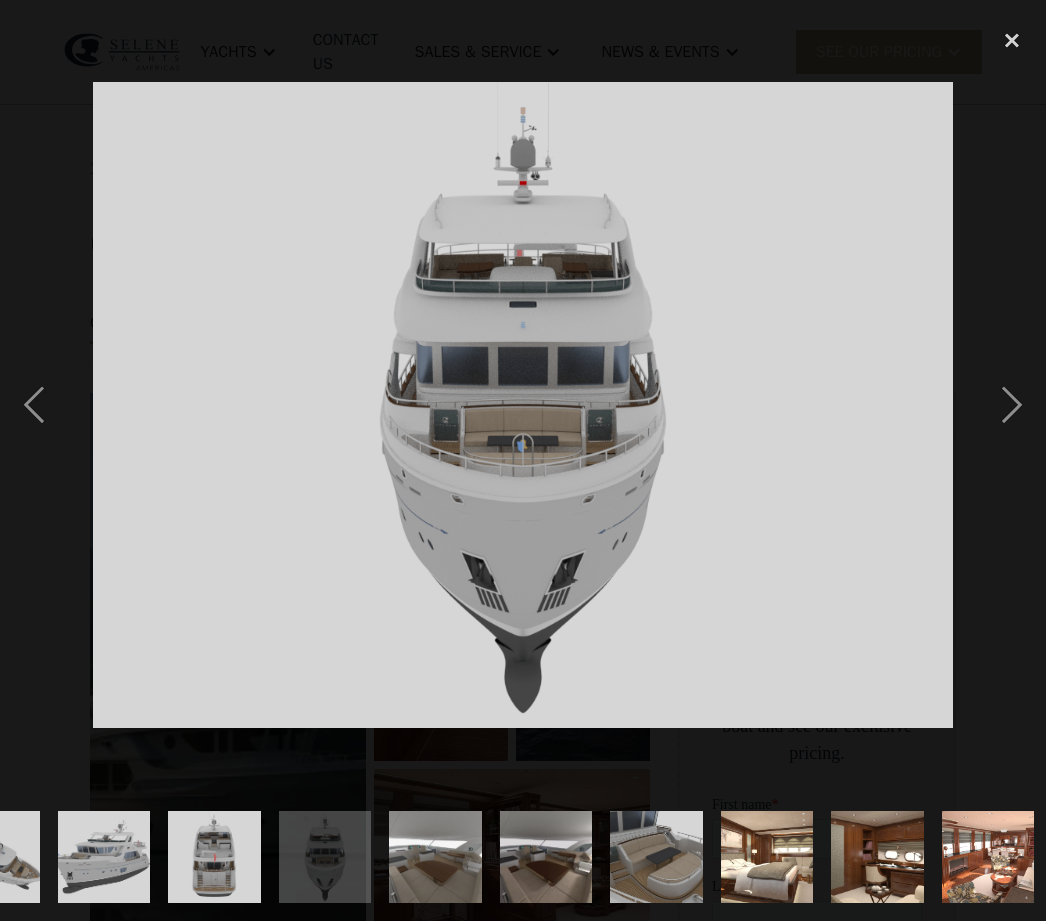 click at bounding box center [1012, 405] 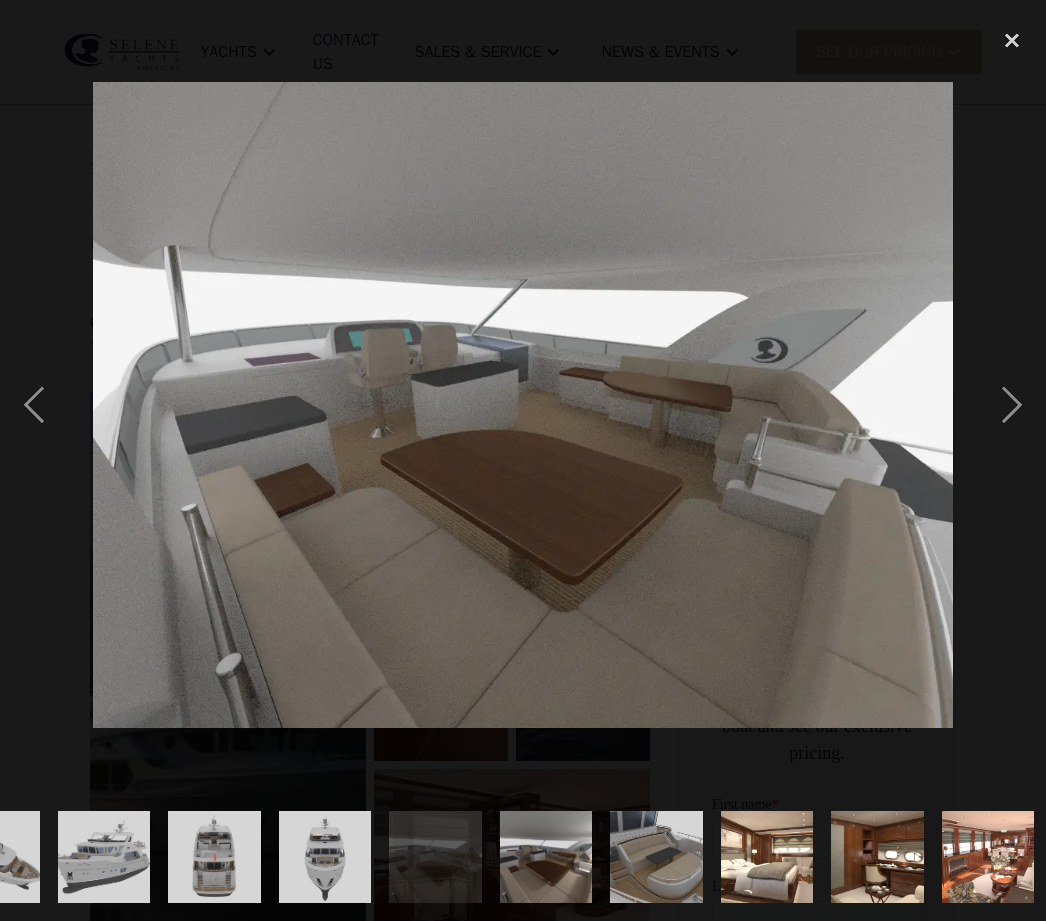 click at bounding box center [1012, 405] 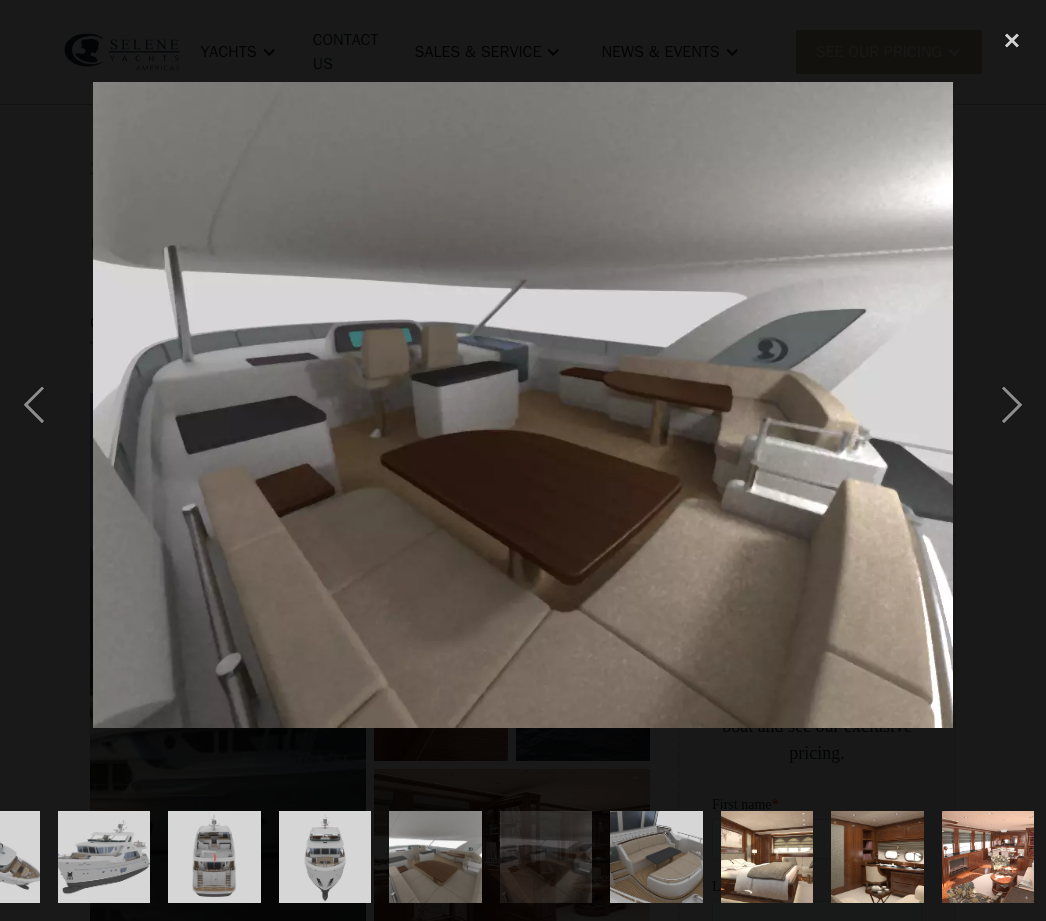 click at bounding box center (1012, 405) 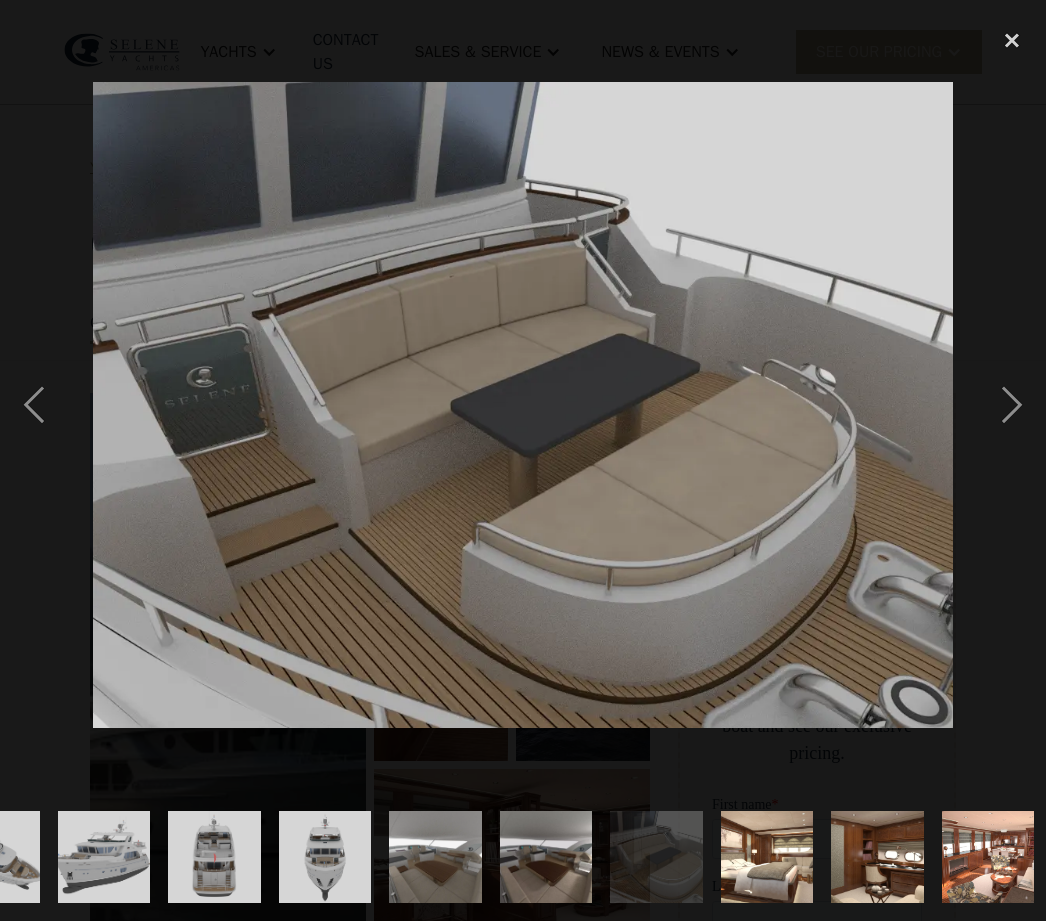 click at bounding box center (1012, 405) 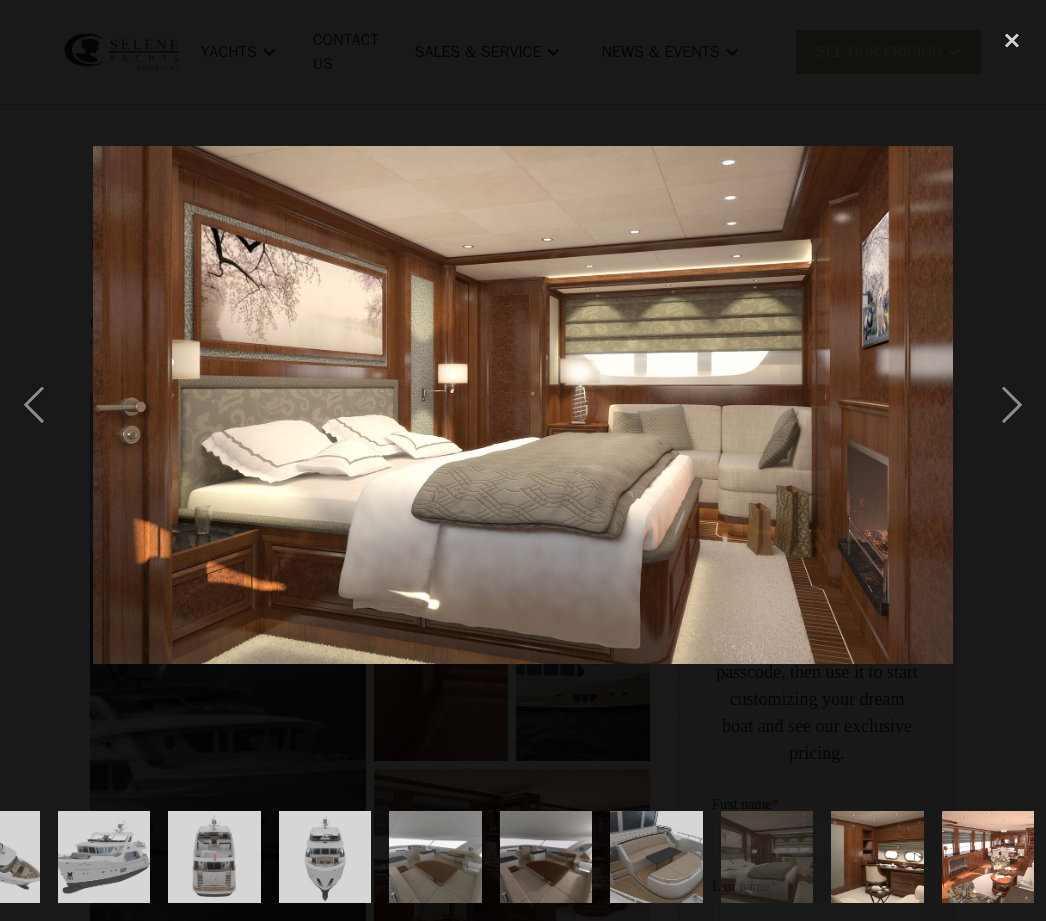 click at bounding box center [1012, 405] 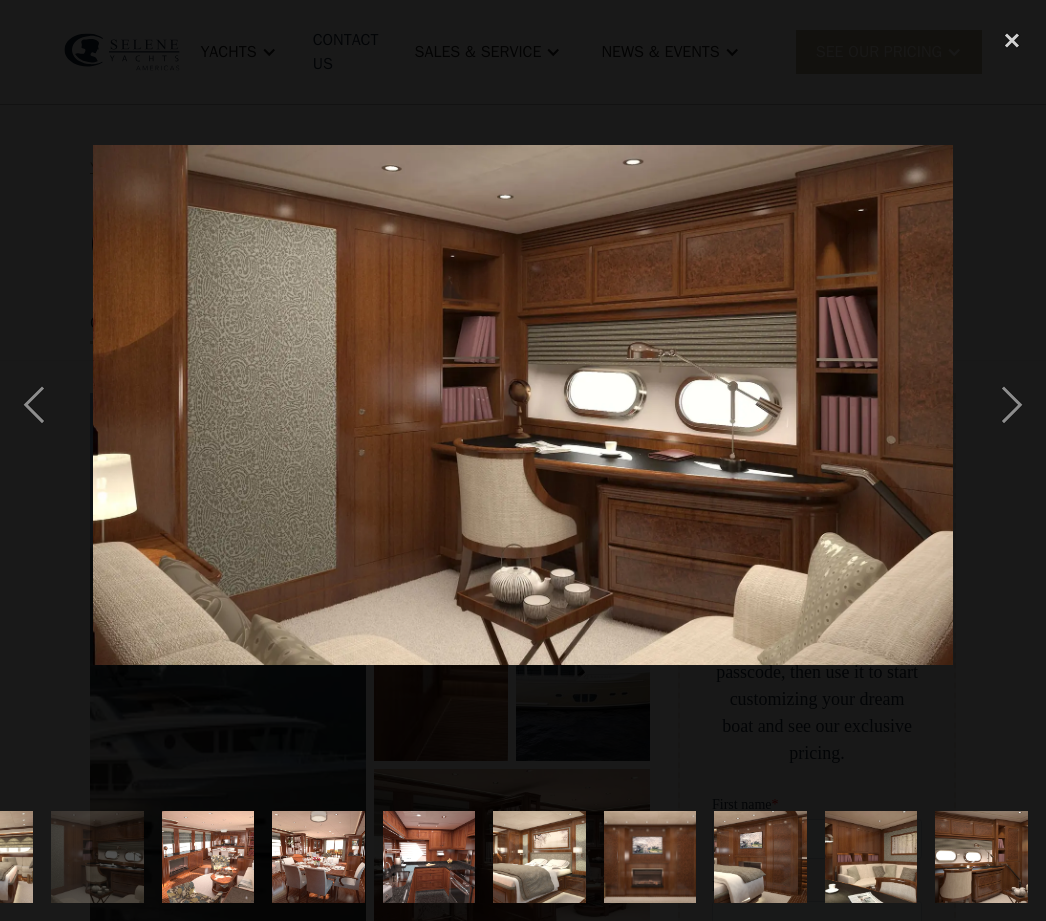 scroll, scrollTop: 0, scrollLeft: 1901, axis: horizontal 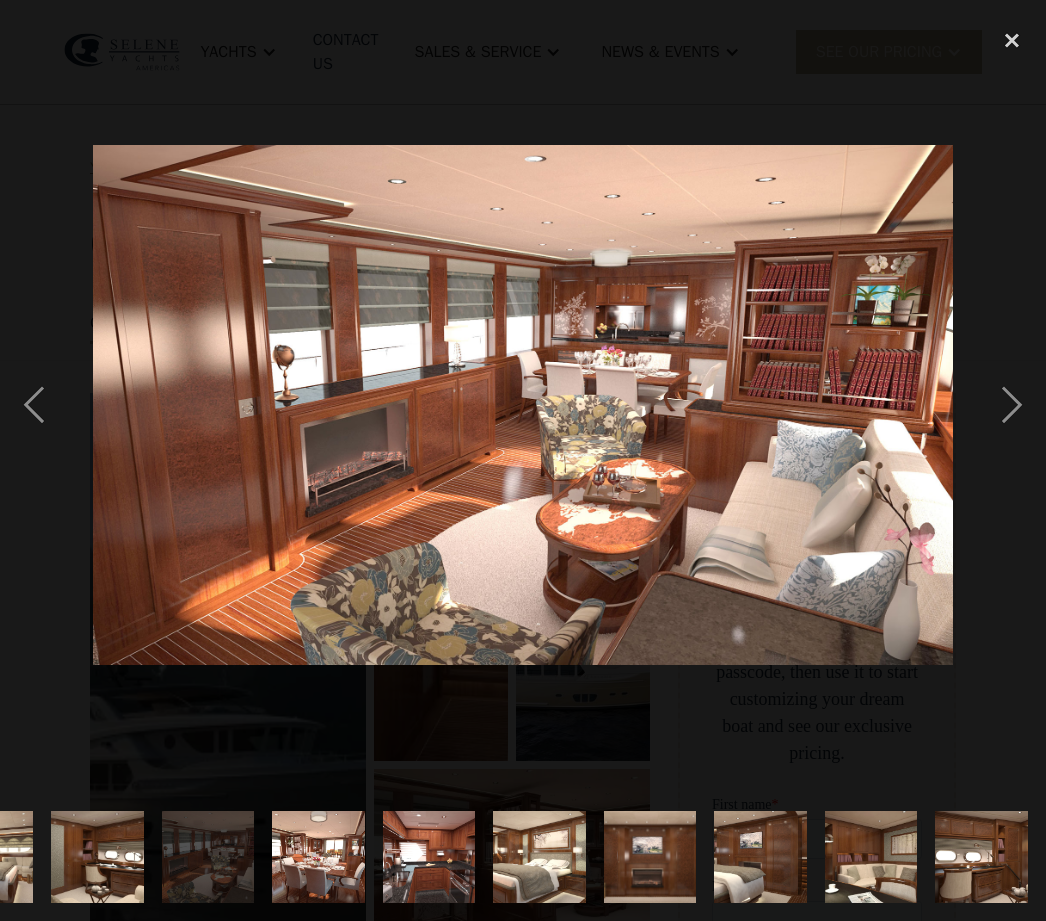 click at bounding box center (1012, 405) 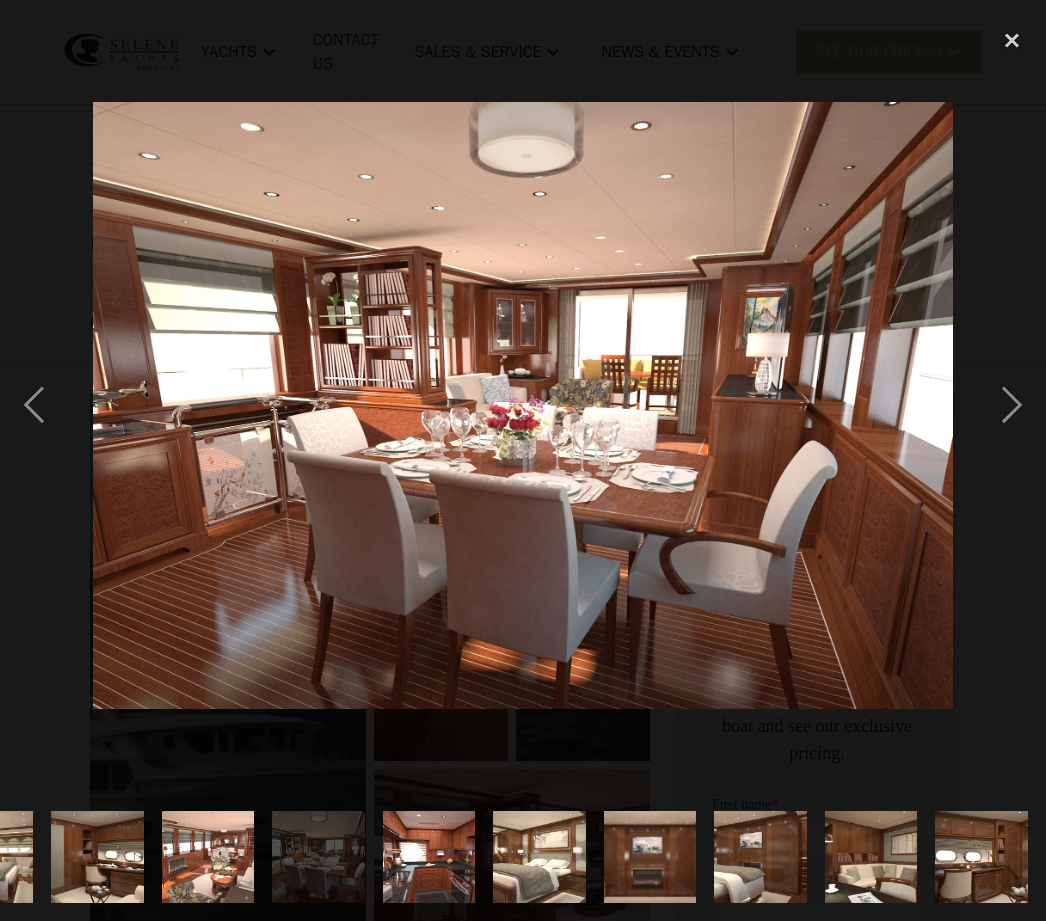 click at bounding box center [1012, 405] 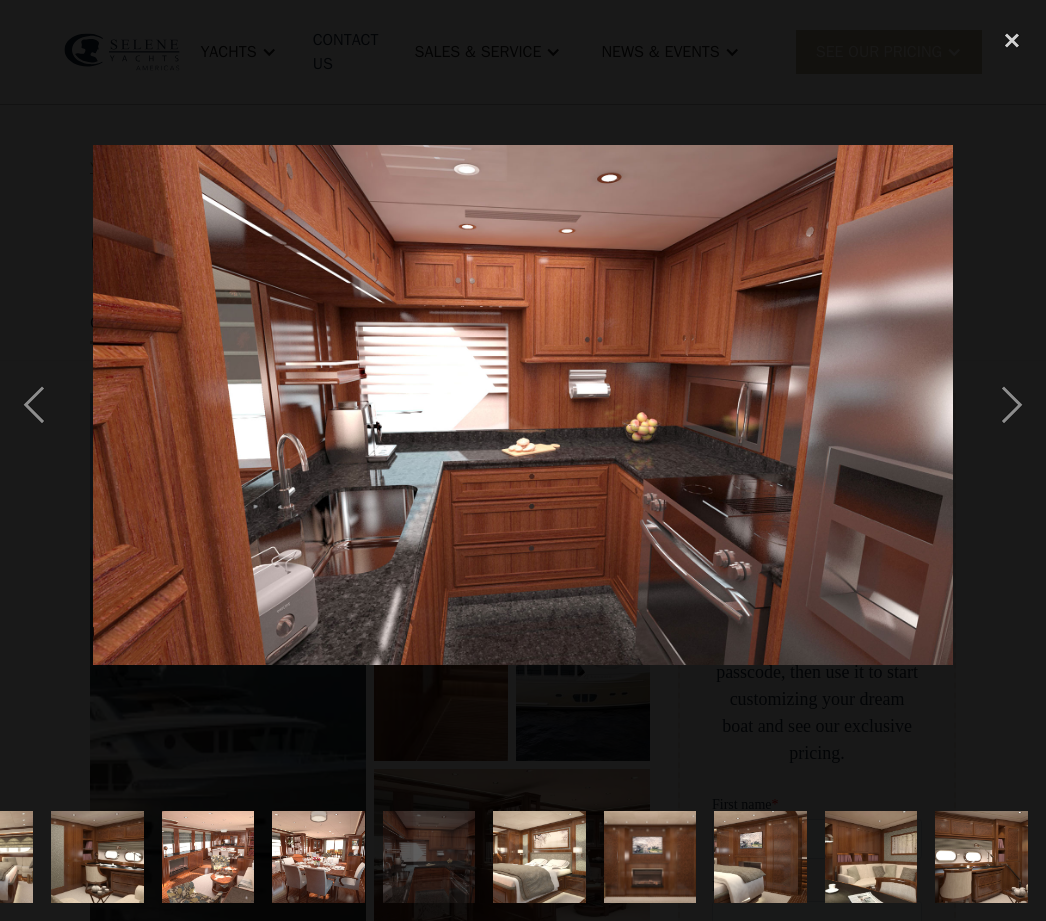 click at bounding box center [1012, 405] 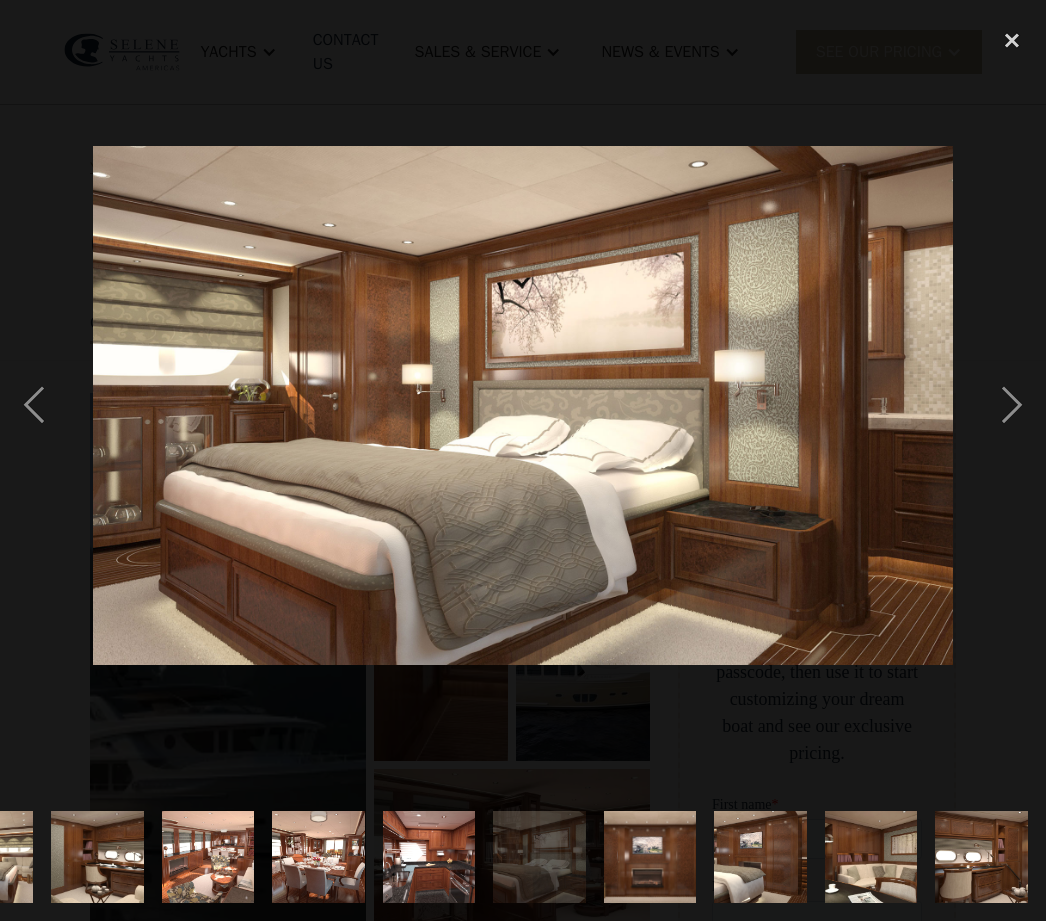 click at bounding box center (1012, 40) 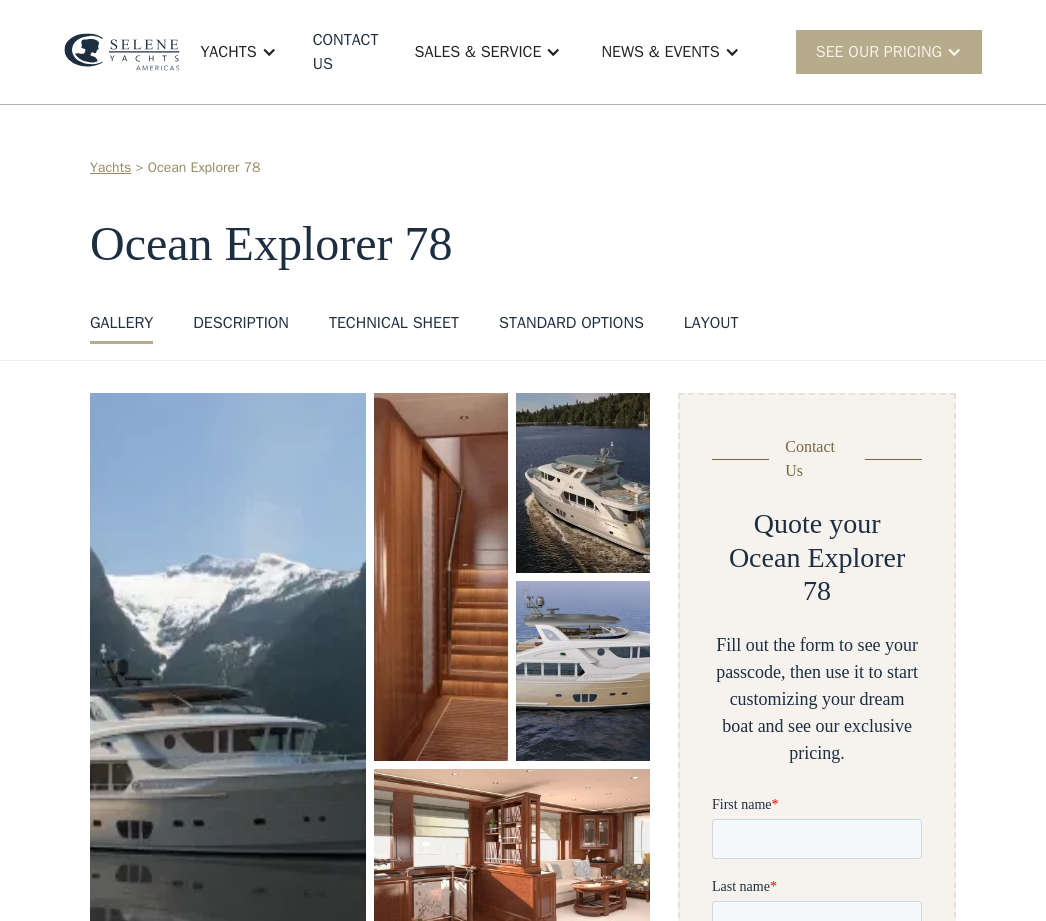 scroll, scrollTop: 0, scrollLeft: 0, axis: both 